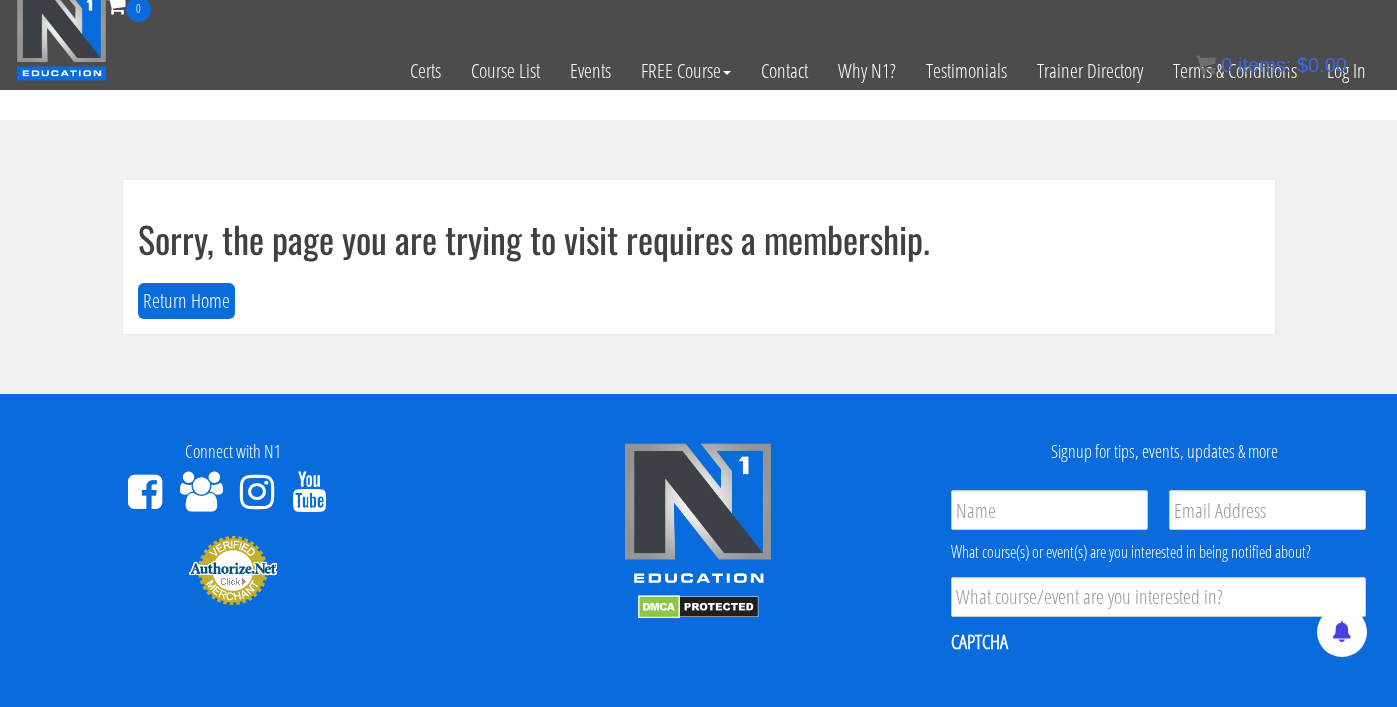 scroll, scrollTop: 0, scrollLeft: 0, axis: both 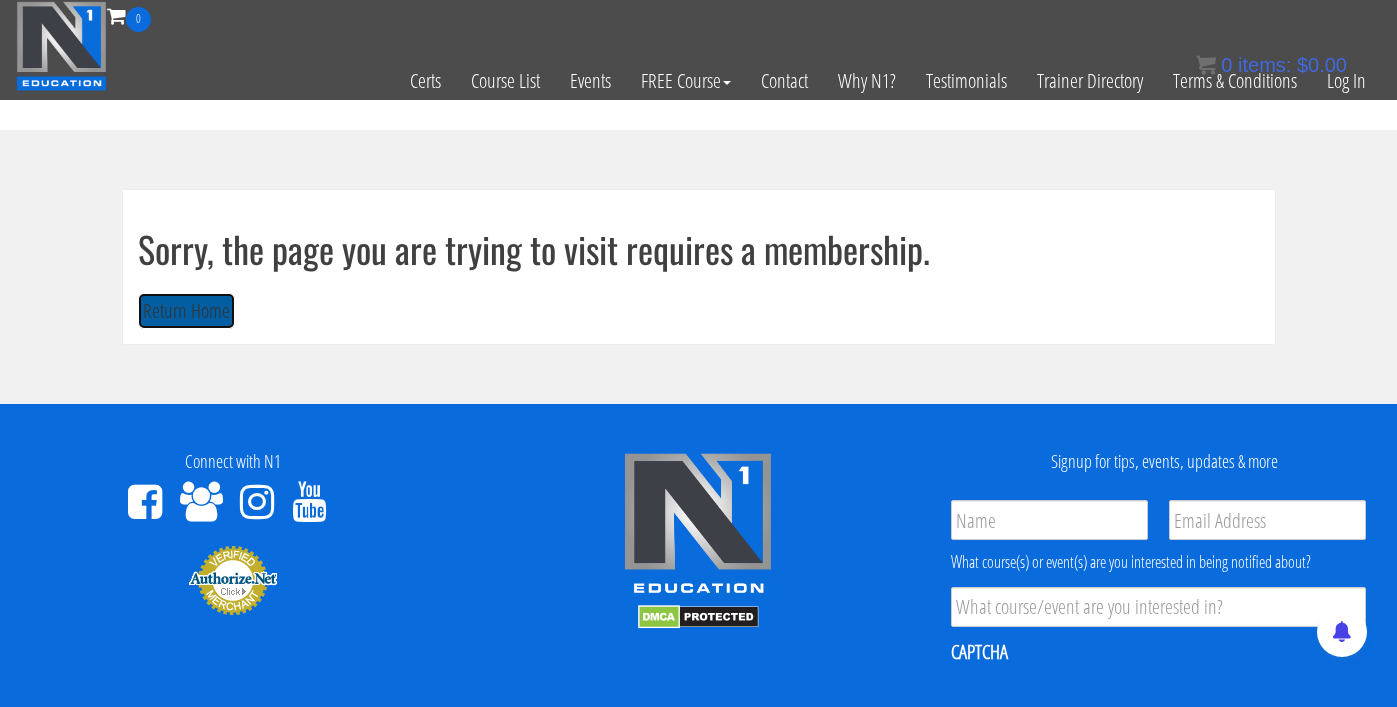 click on "Return Home" at bounding box center (186, 311) 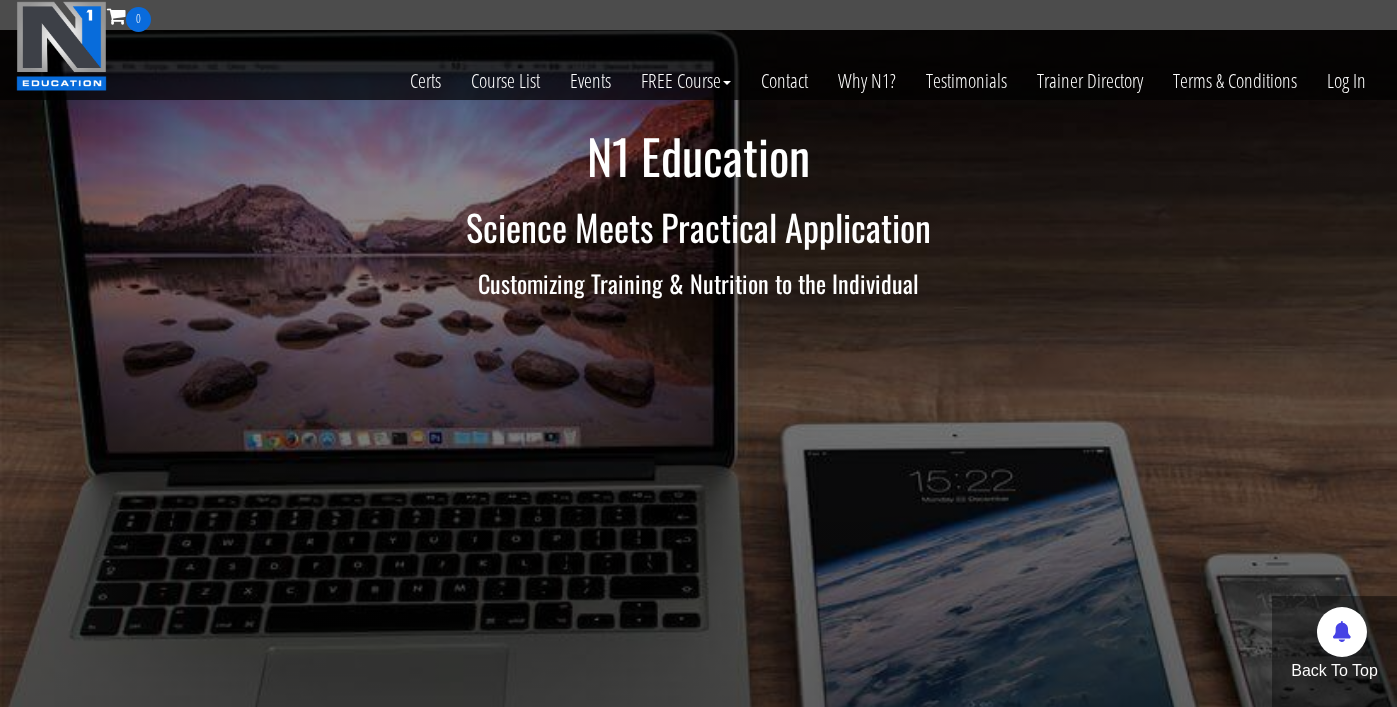 scroll, scrollTop: 0, scrollLeft: 0, axis: both 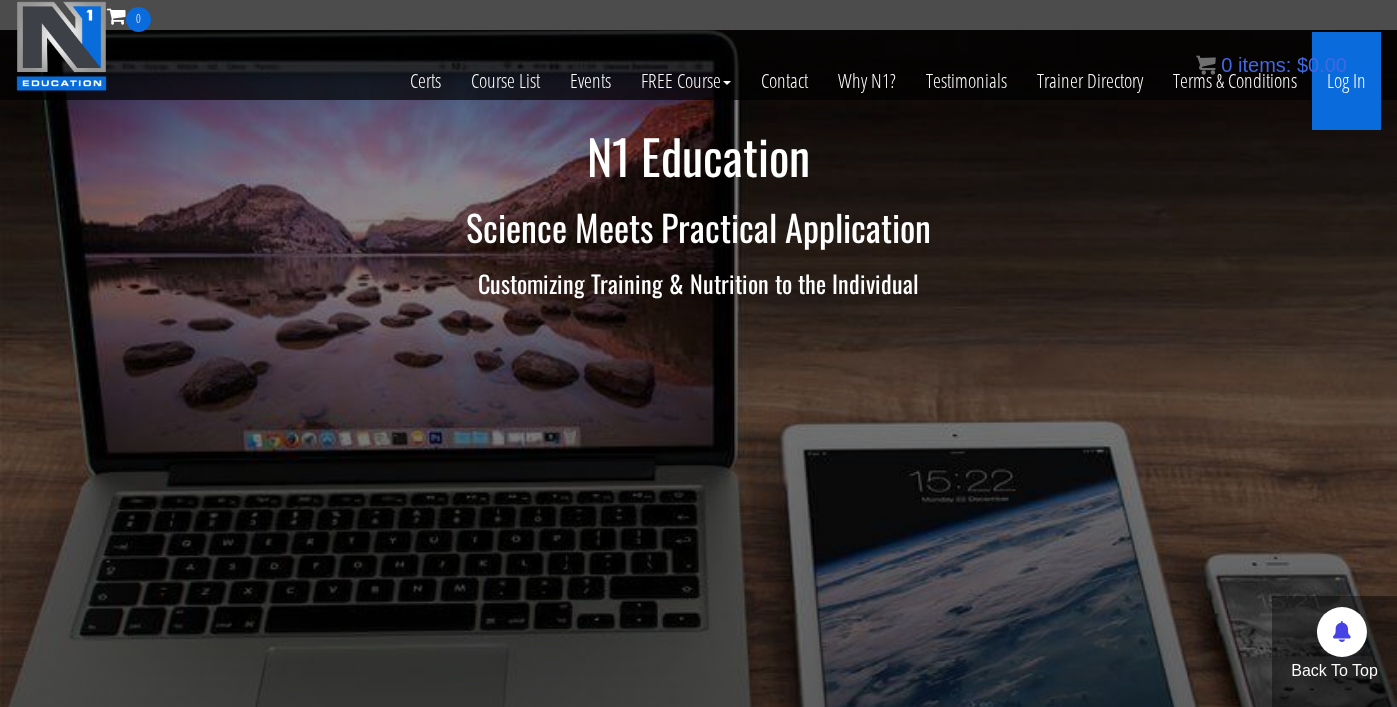 click on "Log In" at bounding box center [1346, 81] 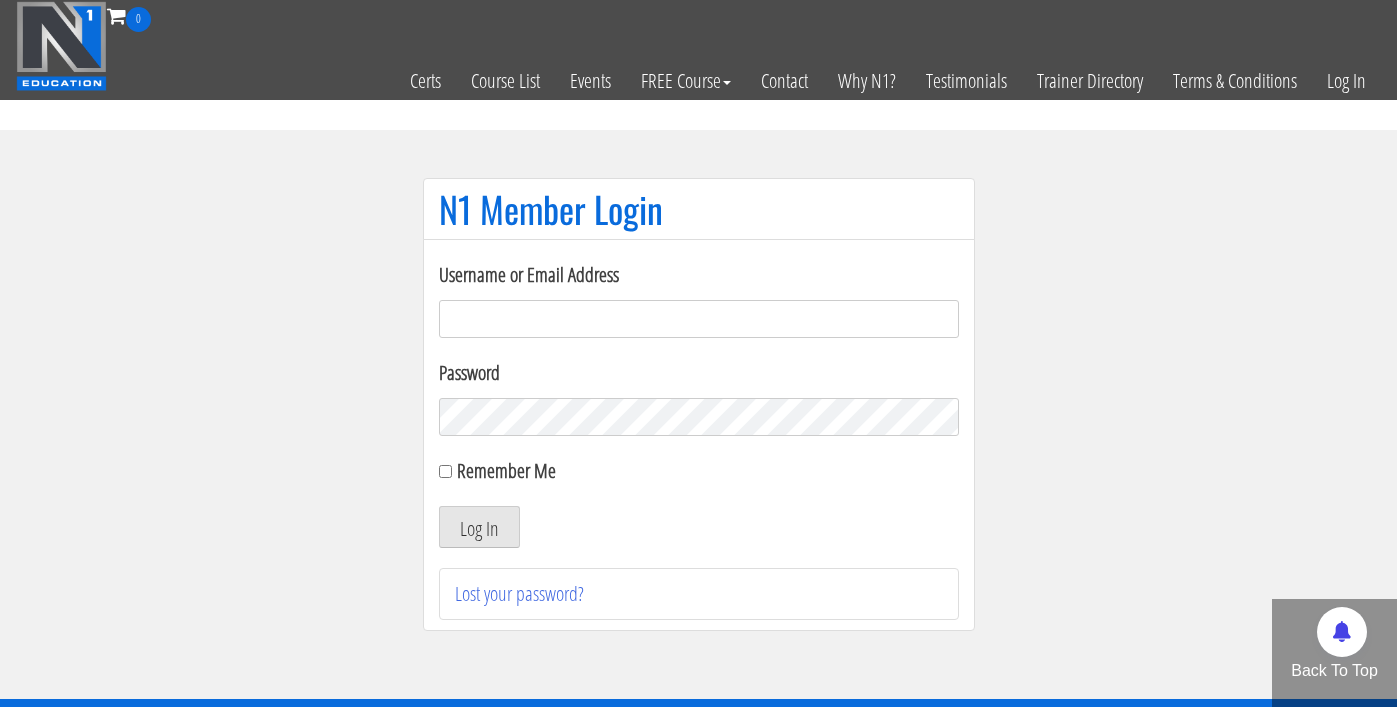 scroll, scrollTop: 0, scrollLeft: 0, axis: both 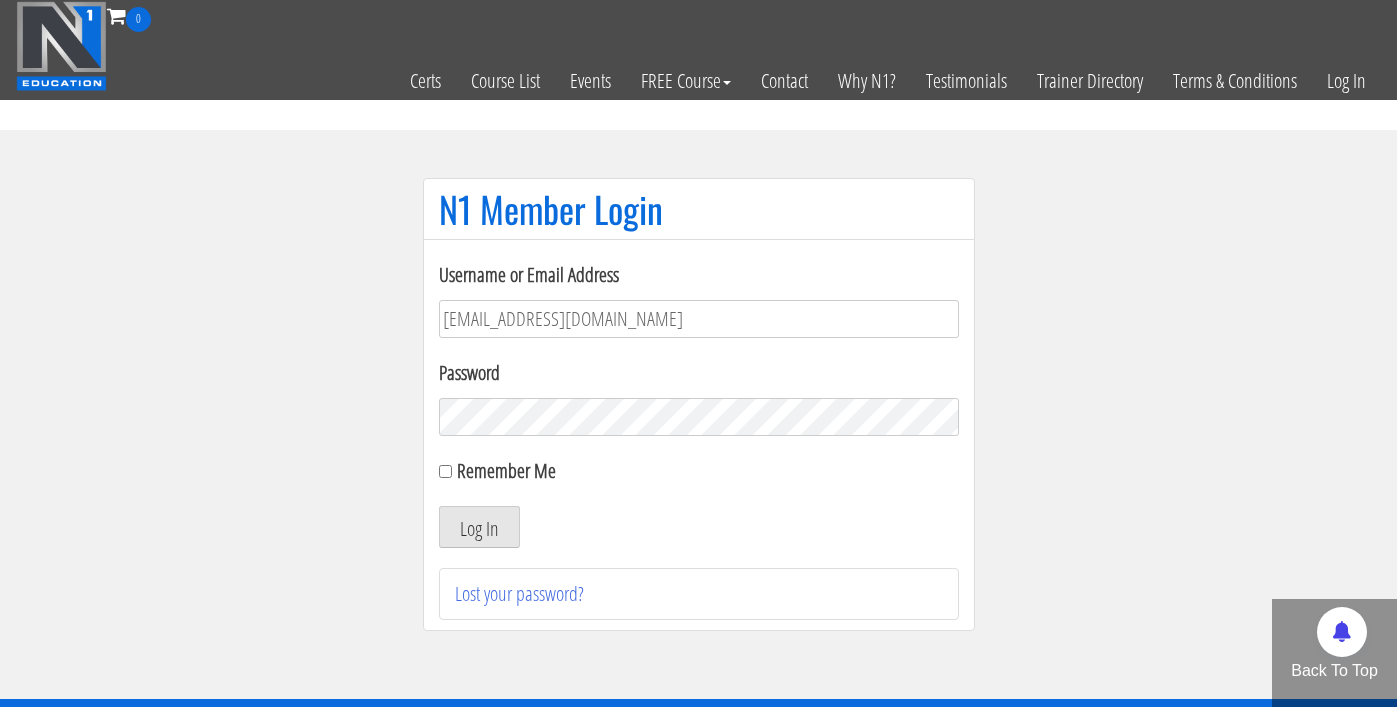 click on "Log In" at bounding box center (479, 527) 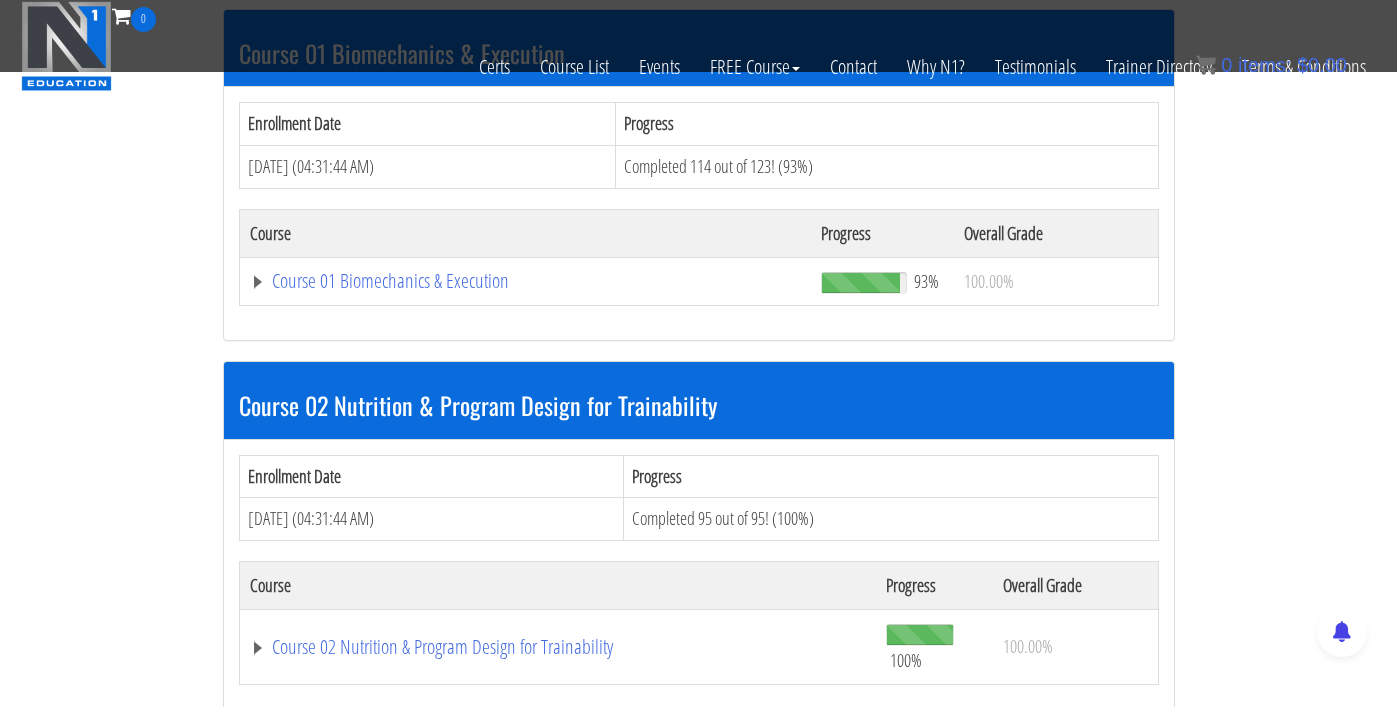 scroll, scrollTop: 630, scrollLeft: 0, axis: vertical 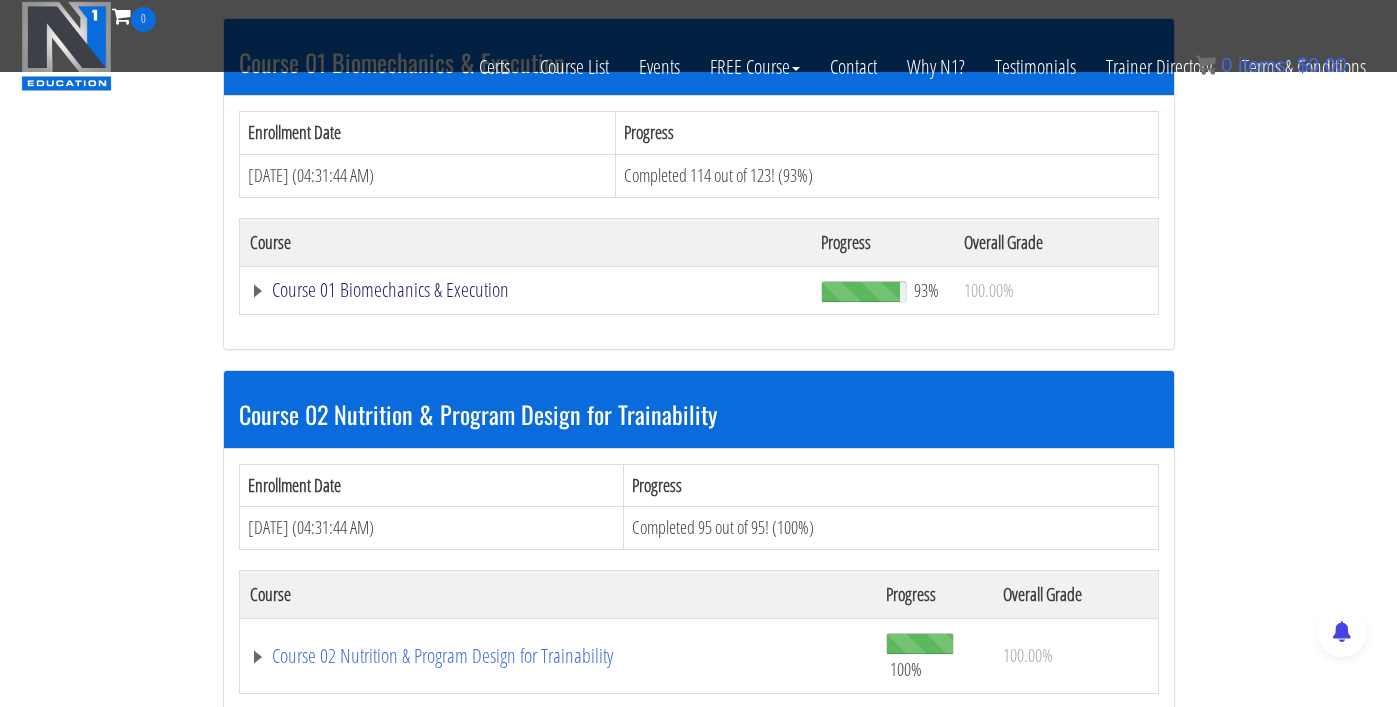 click on "Course 01 Biomechanics & Execution" at bounding box center [467, -62] 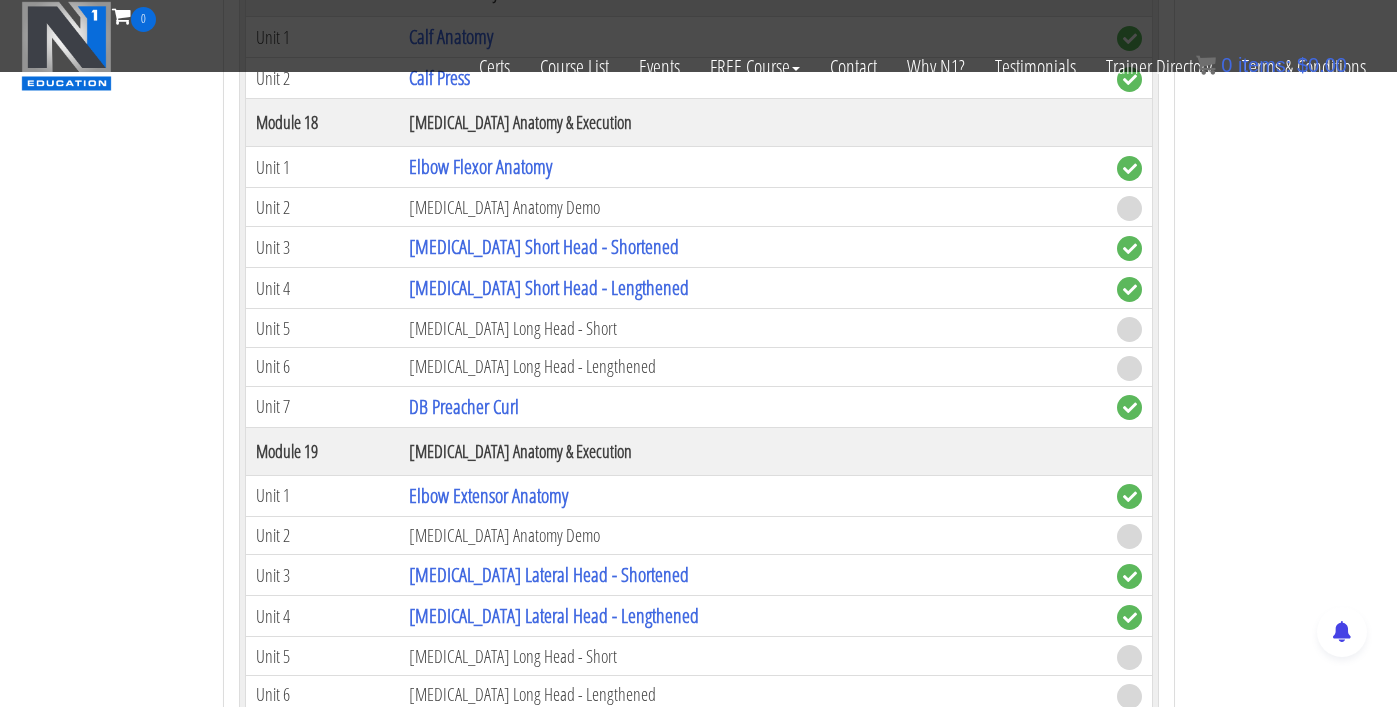 scroll, scrollTop: 6076, scrollLeft: 0, axis: vertical 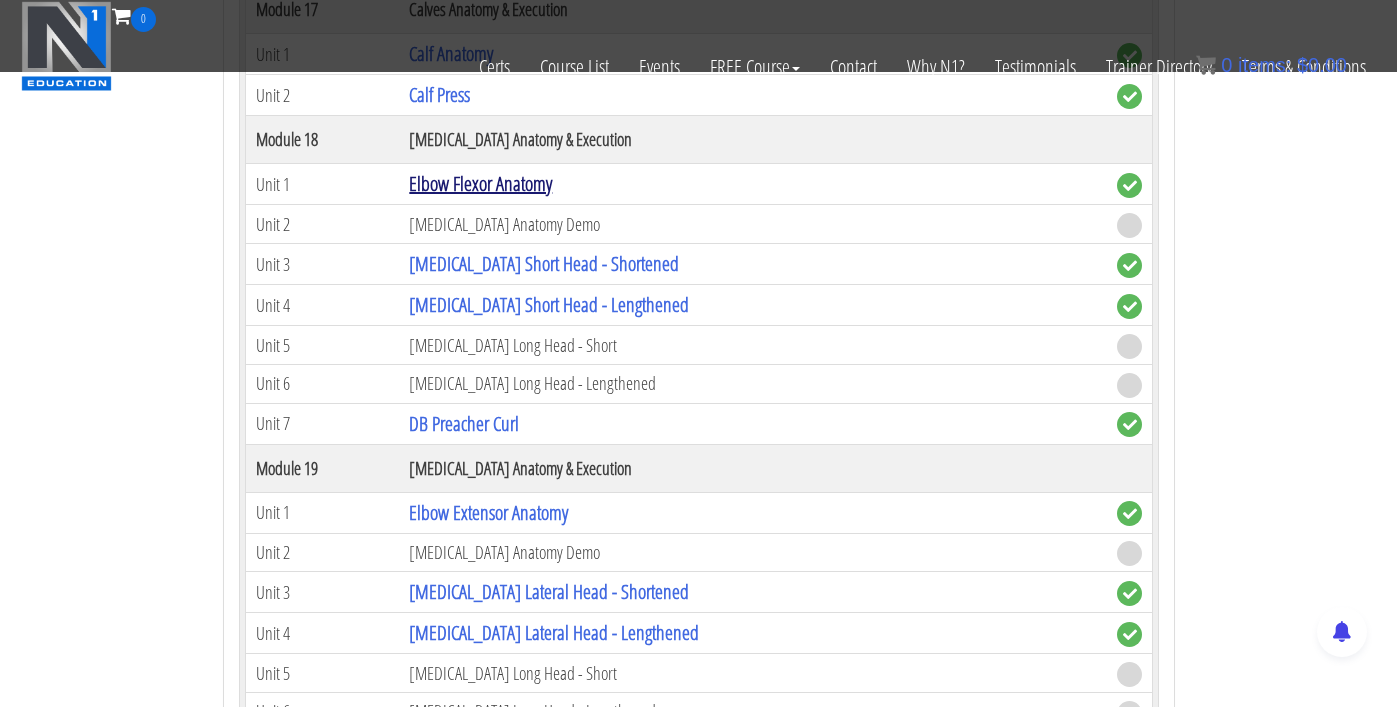 click on "Elbow Flexor Anatomy" at bounding box center [480, 183] 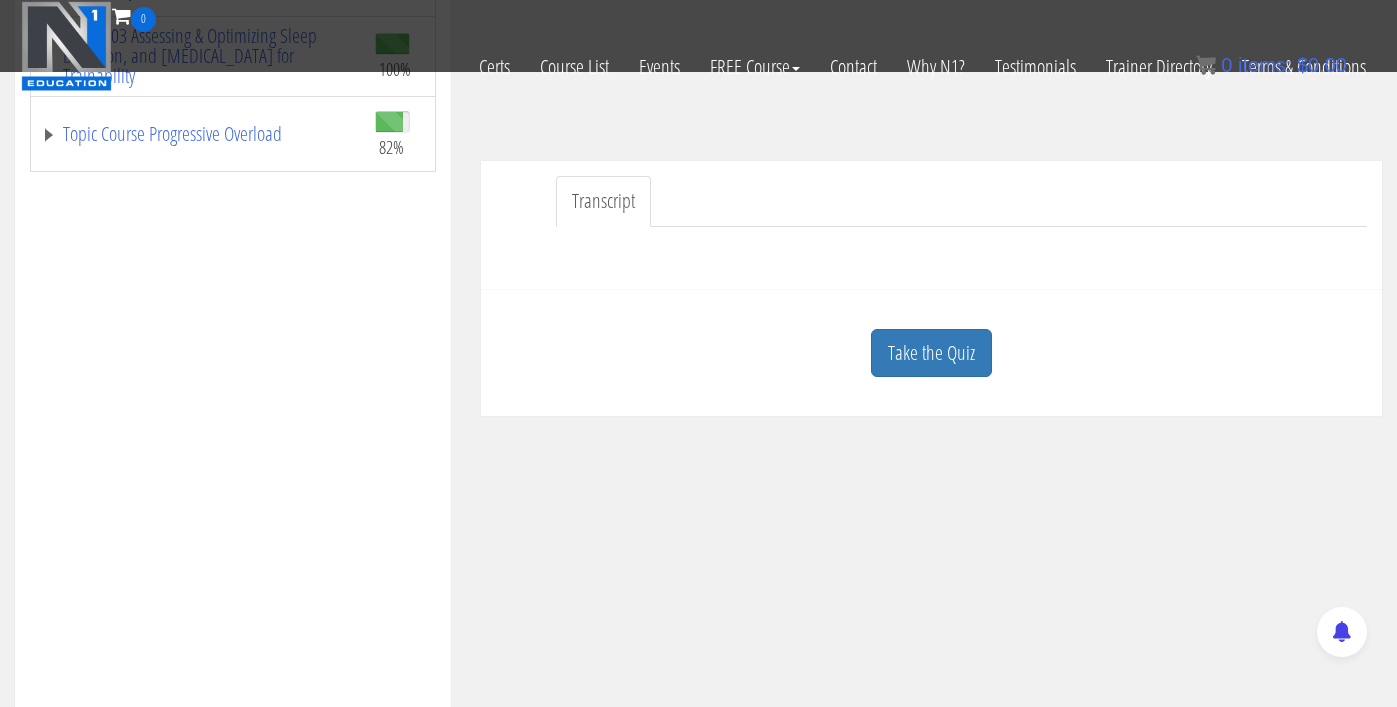 scroll, scrollTop: 440, scrollLeft: 0, axis: vertical 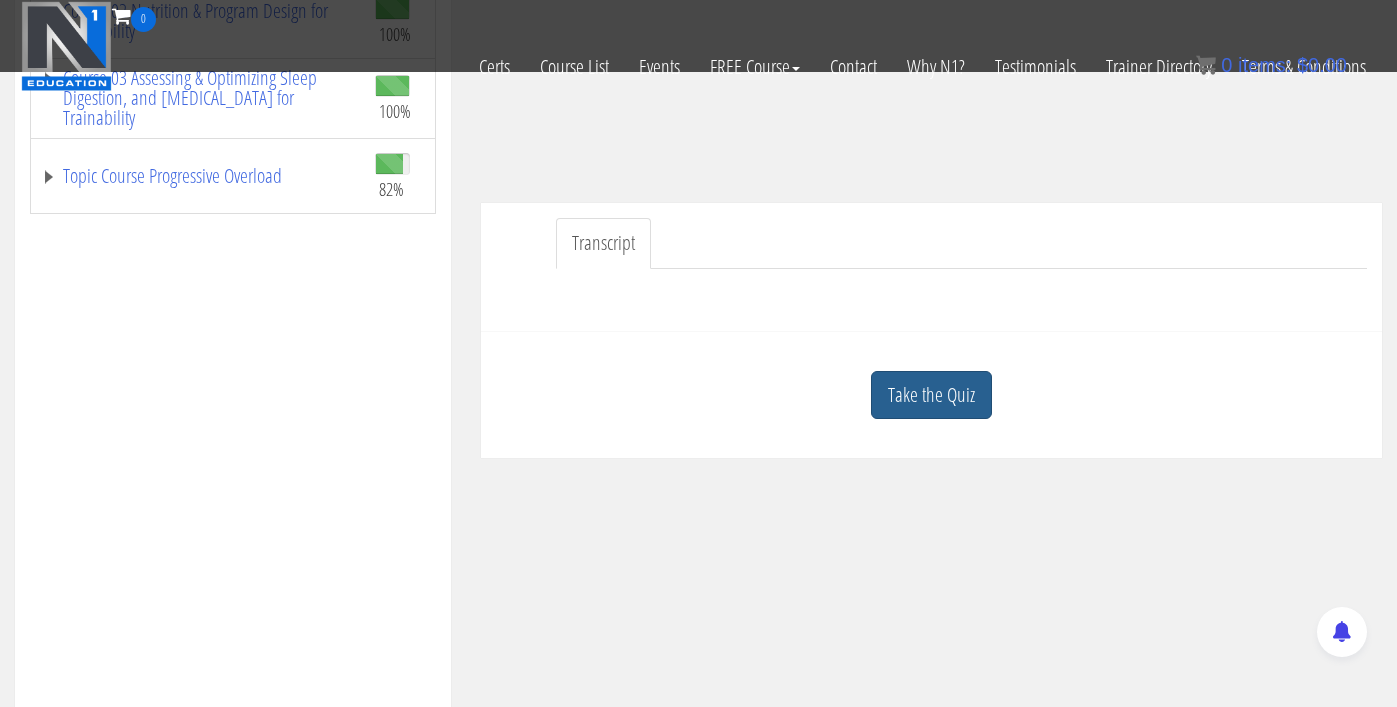 click on "Take the Quiz" at bounding box center (931, 395) 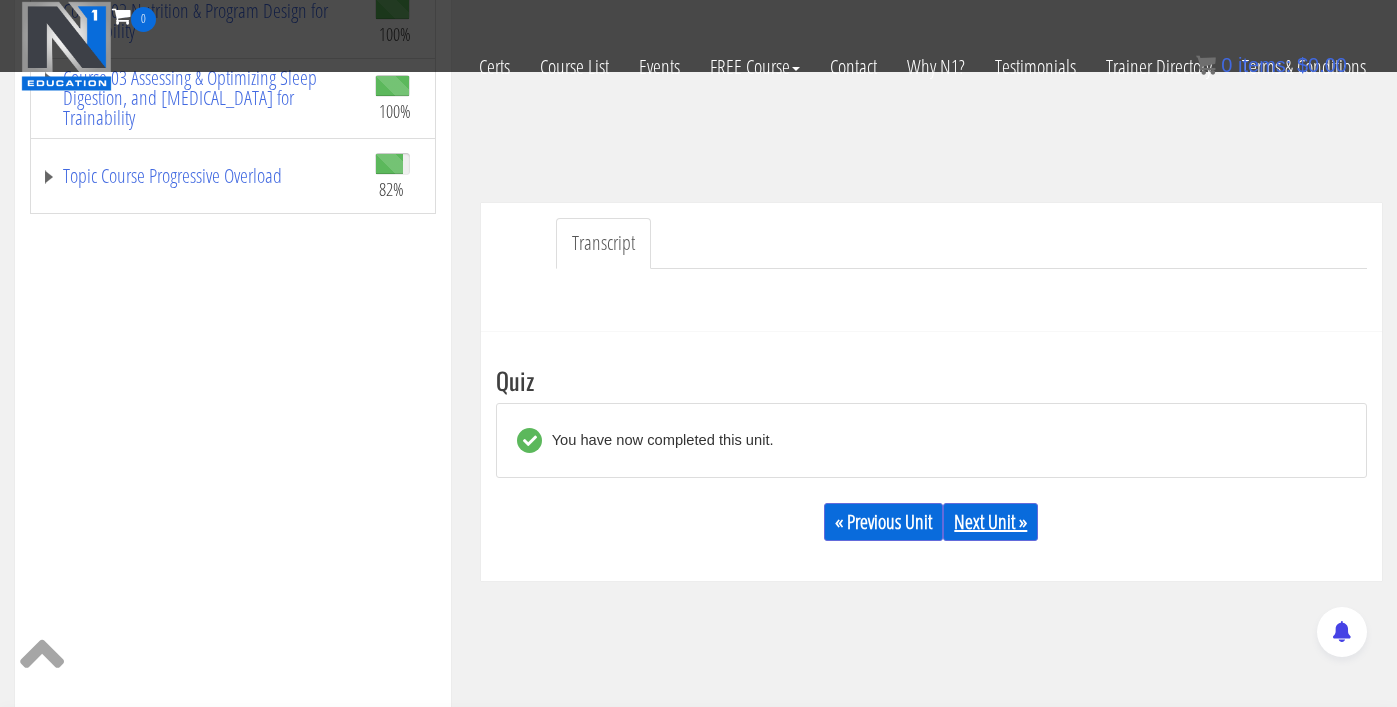 click on "Next Unit »" at bounding box center [990, 522] 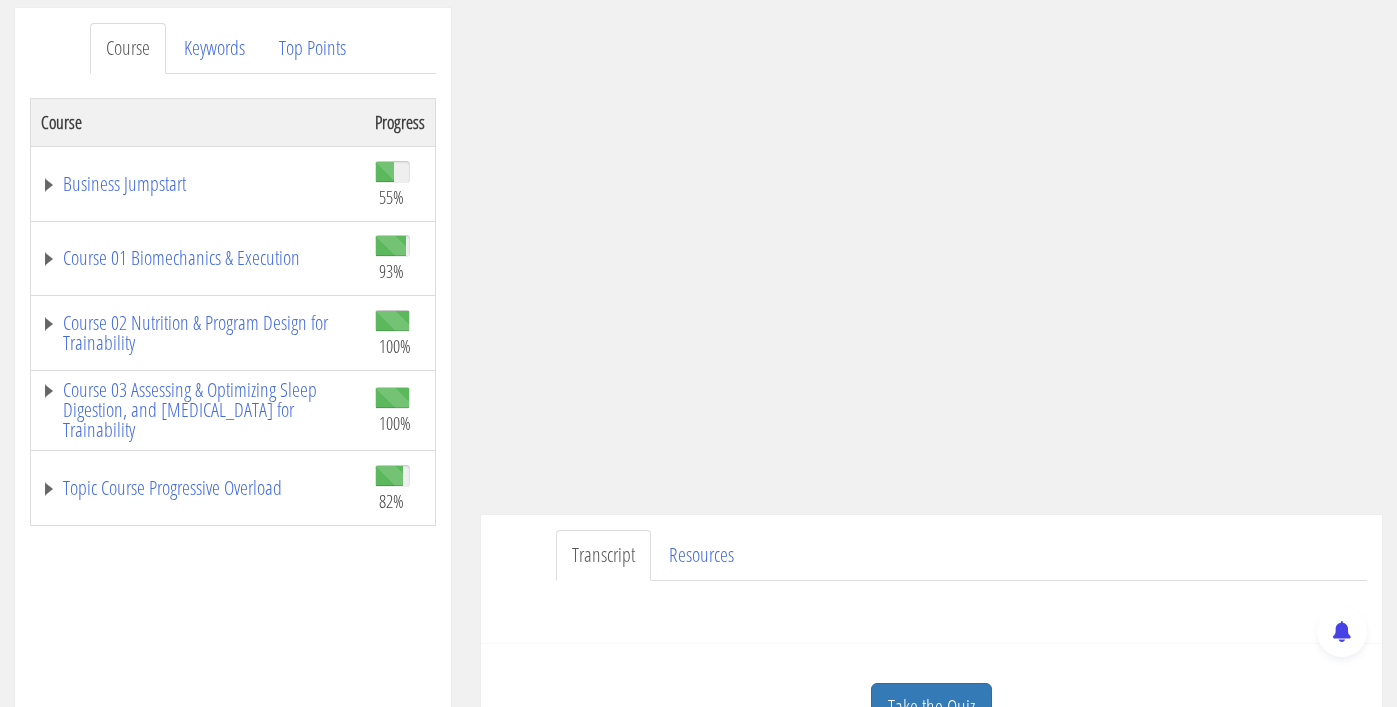scroll, scrollTop: 245, scrollLeft: 0, axis: vertical 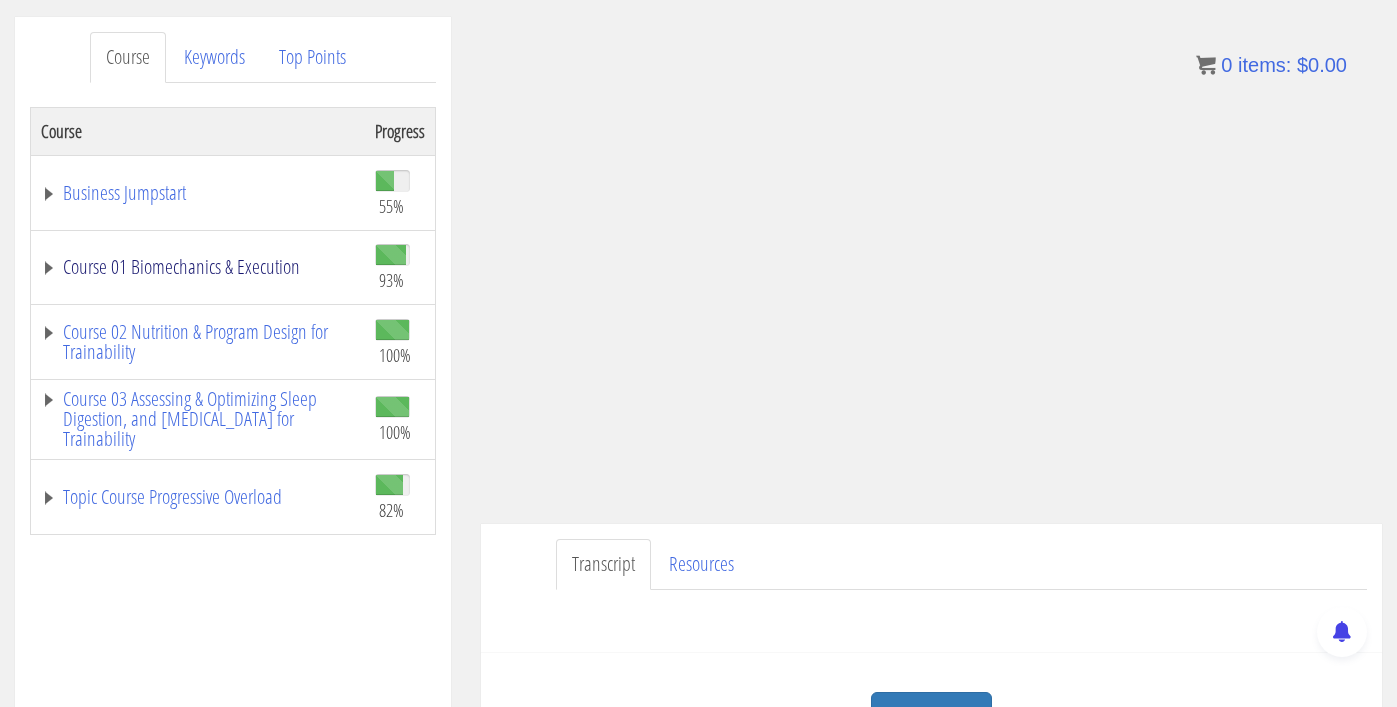 click on "Course 01 Biomechanics & Execution" at bounding box center (198, 267) 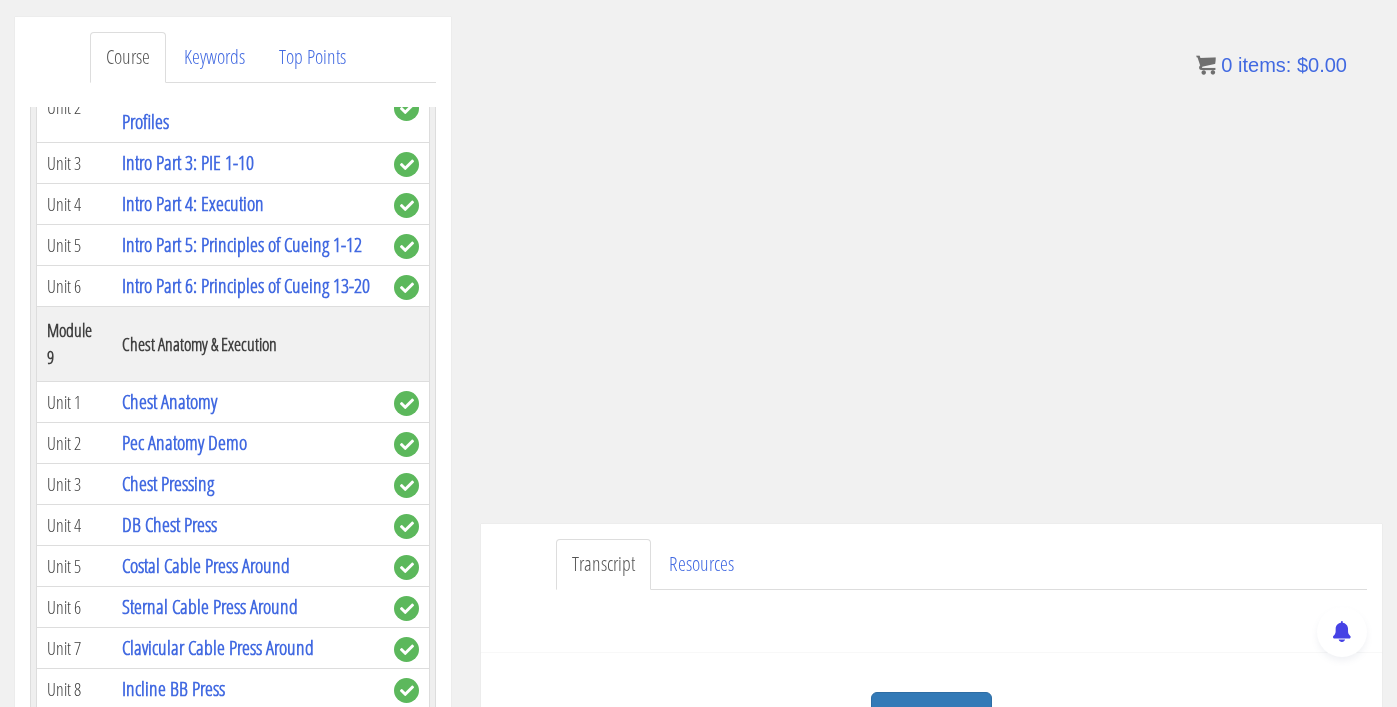 scroll, scrollTop: 3241, scrollLeft: 0, axis: vertical 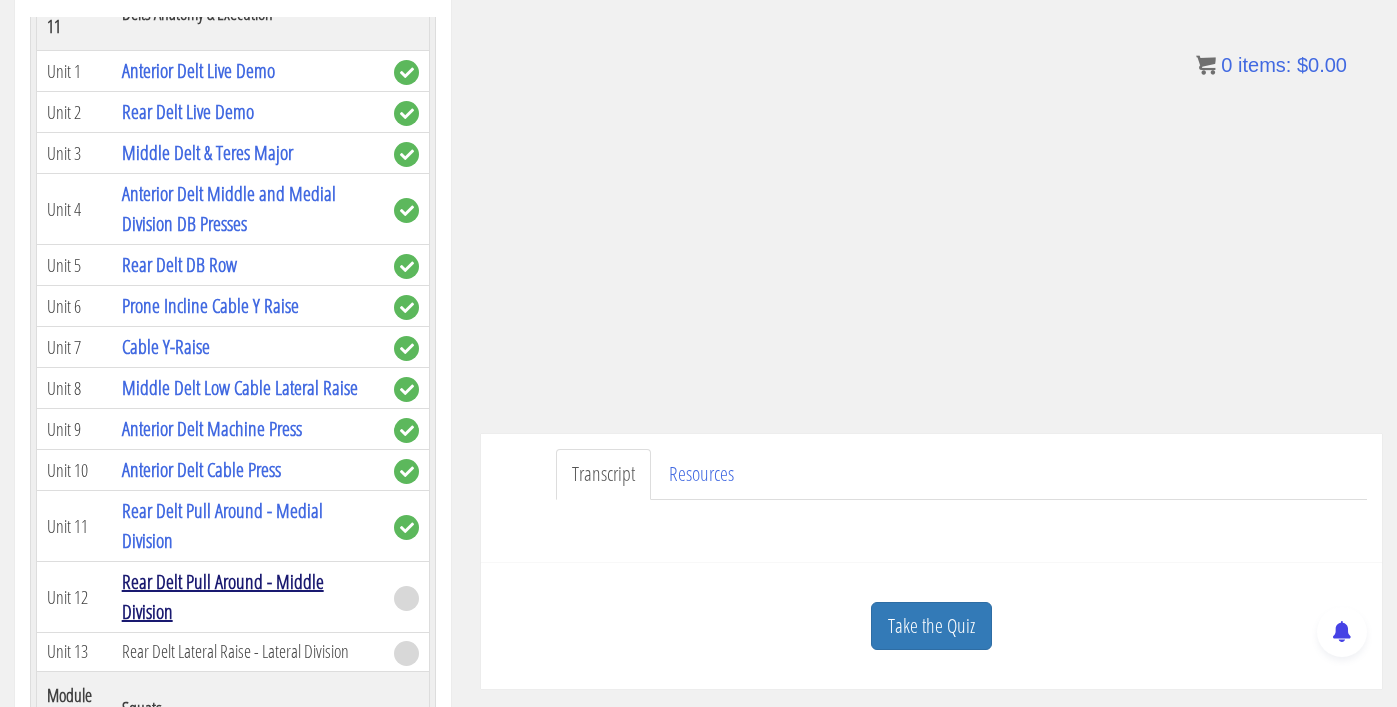 click on "Rear Delt Pull Around - Middle Division" at bounding box center [223, 596] 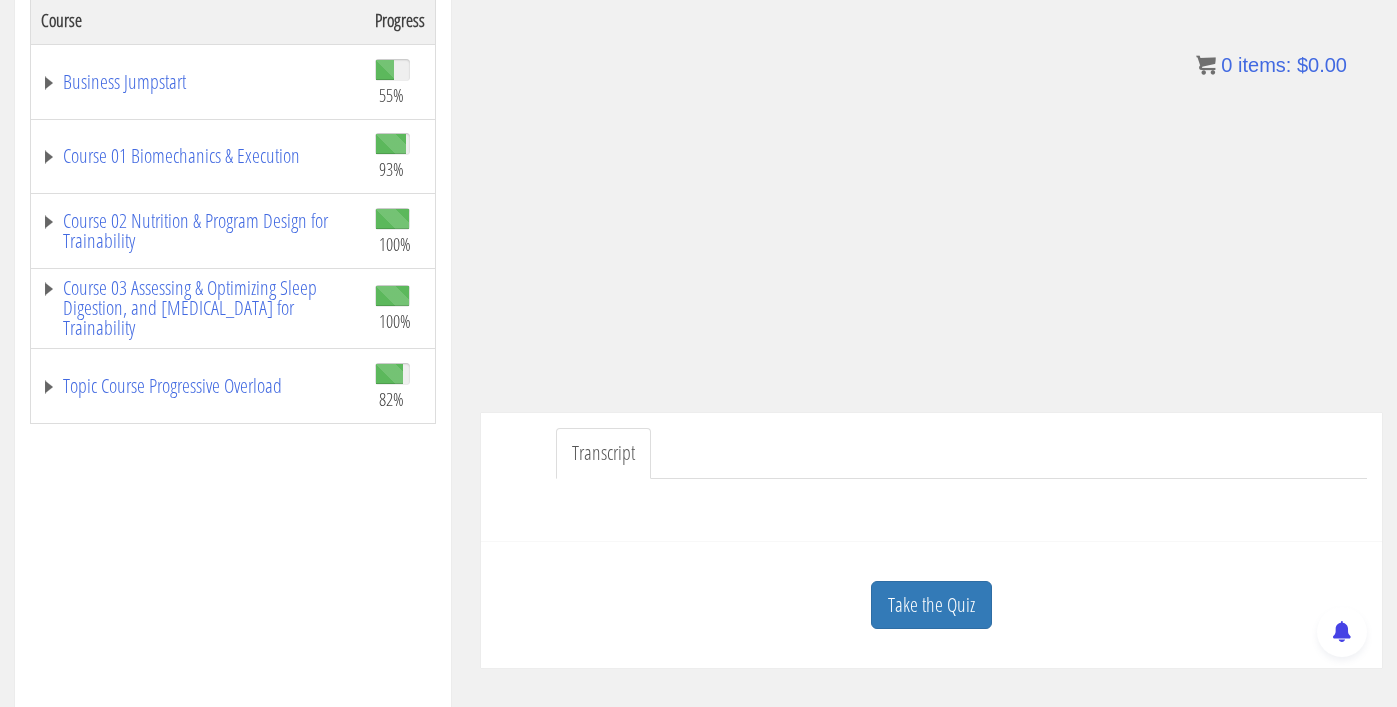 scroll, scrollTop: 368, scrollLeft: 0, axis: vertical 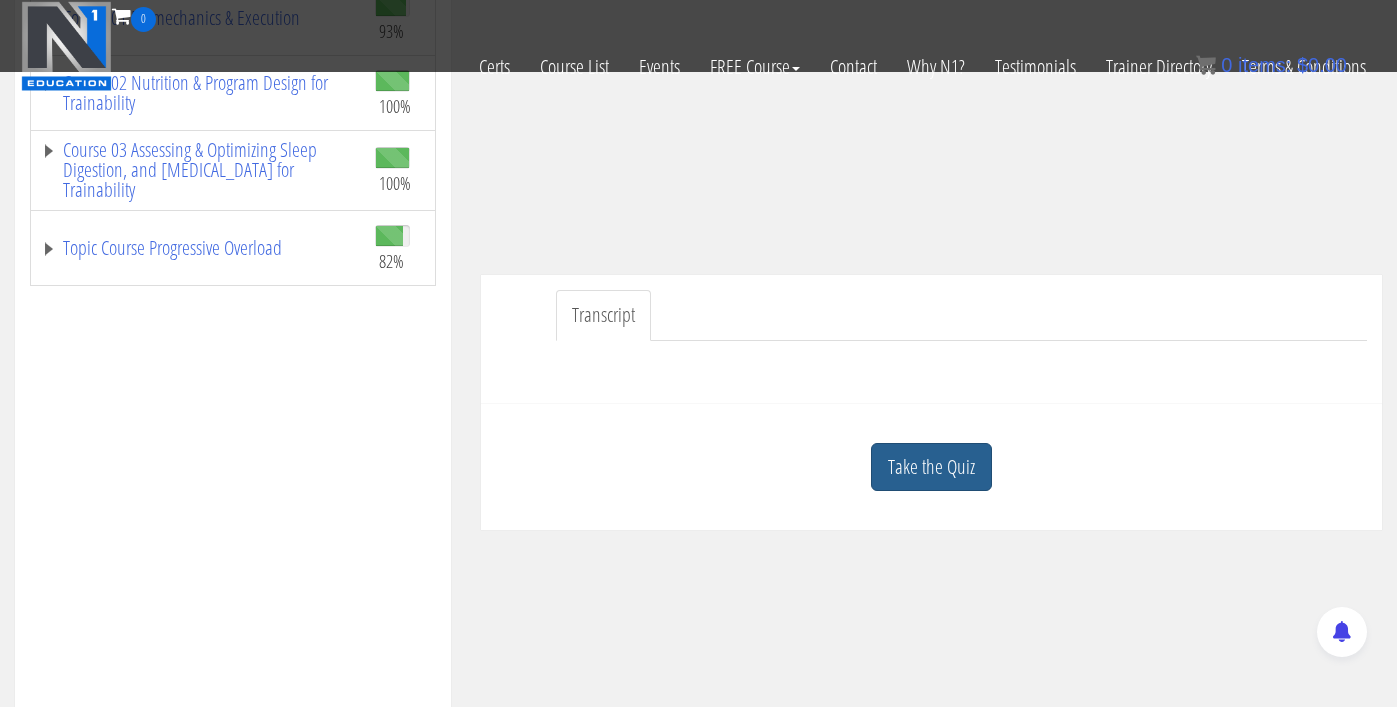 click on "Take the Quiz" at bounding box center [931, 467] 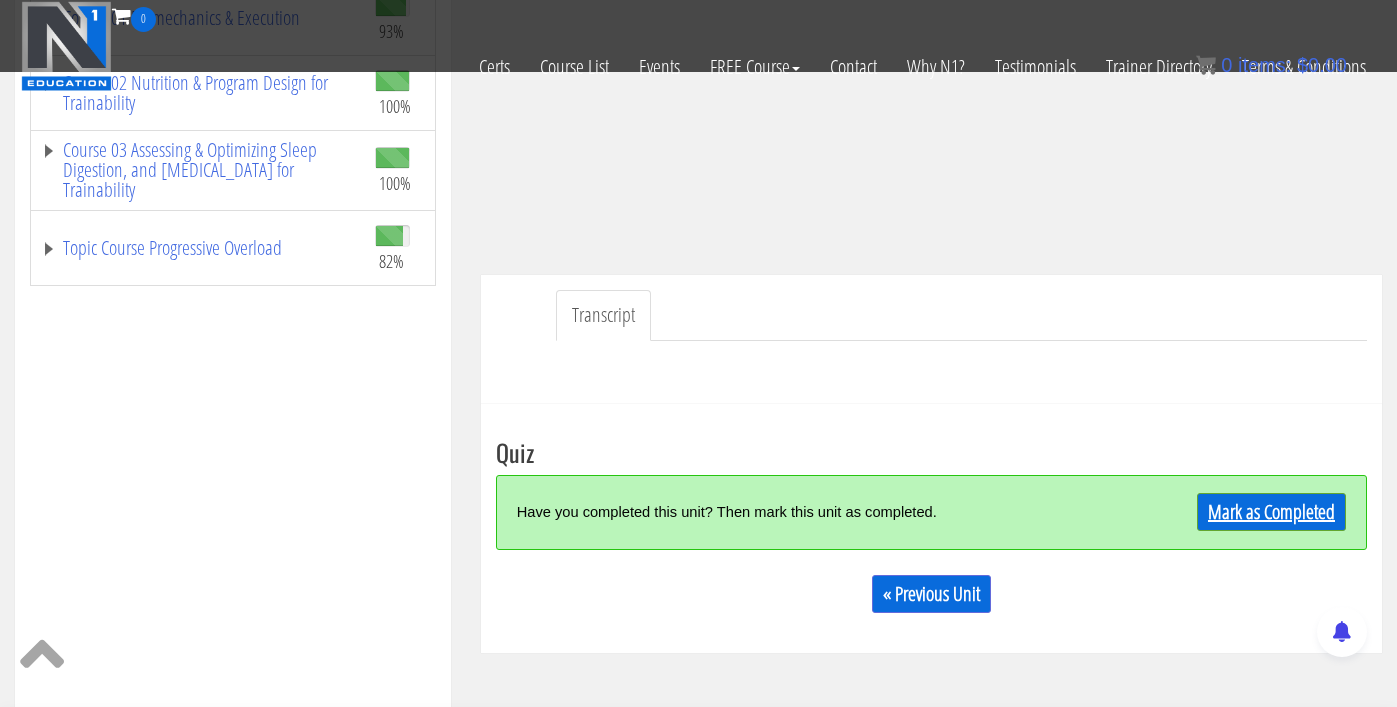 click on "Mark as Completed" at bounding box center [1271, 512] 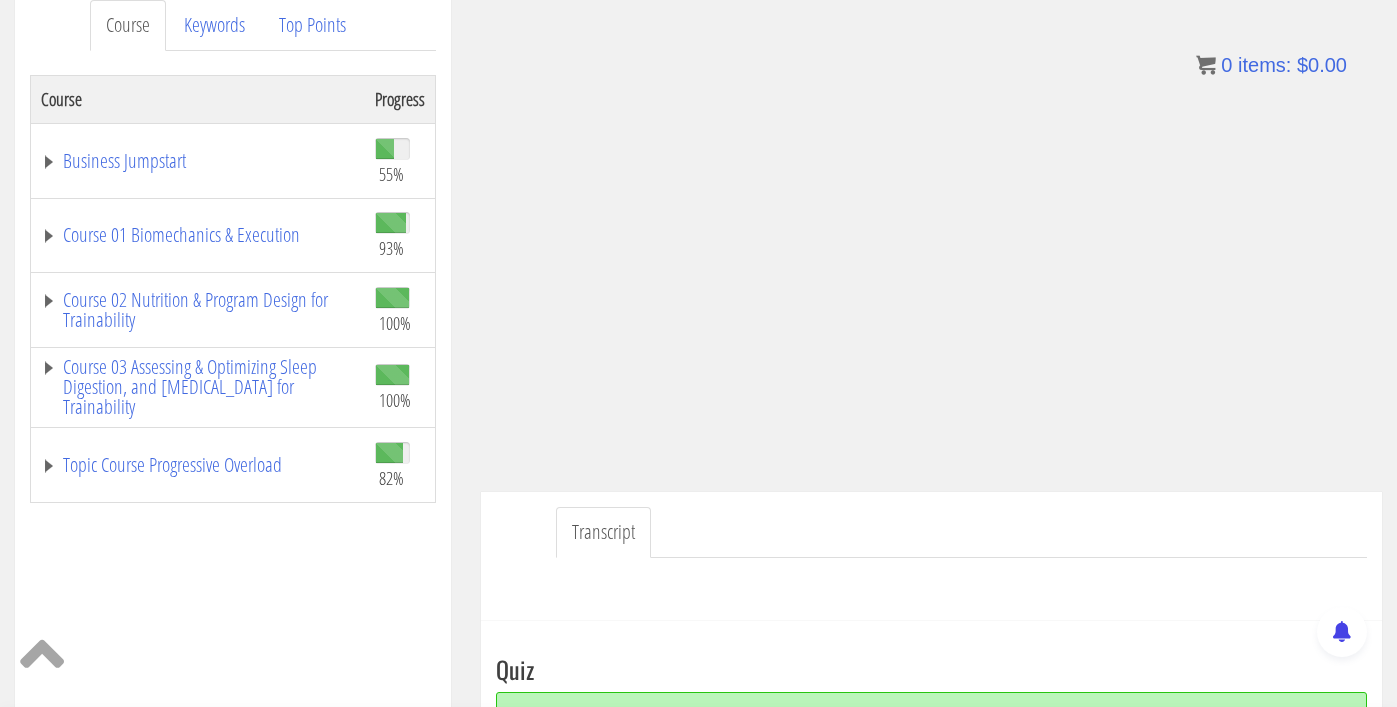 scroll, scrollTop: 282, scrollLeft: 0, axis: vertical 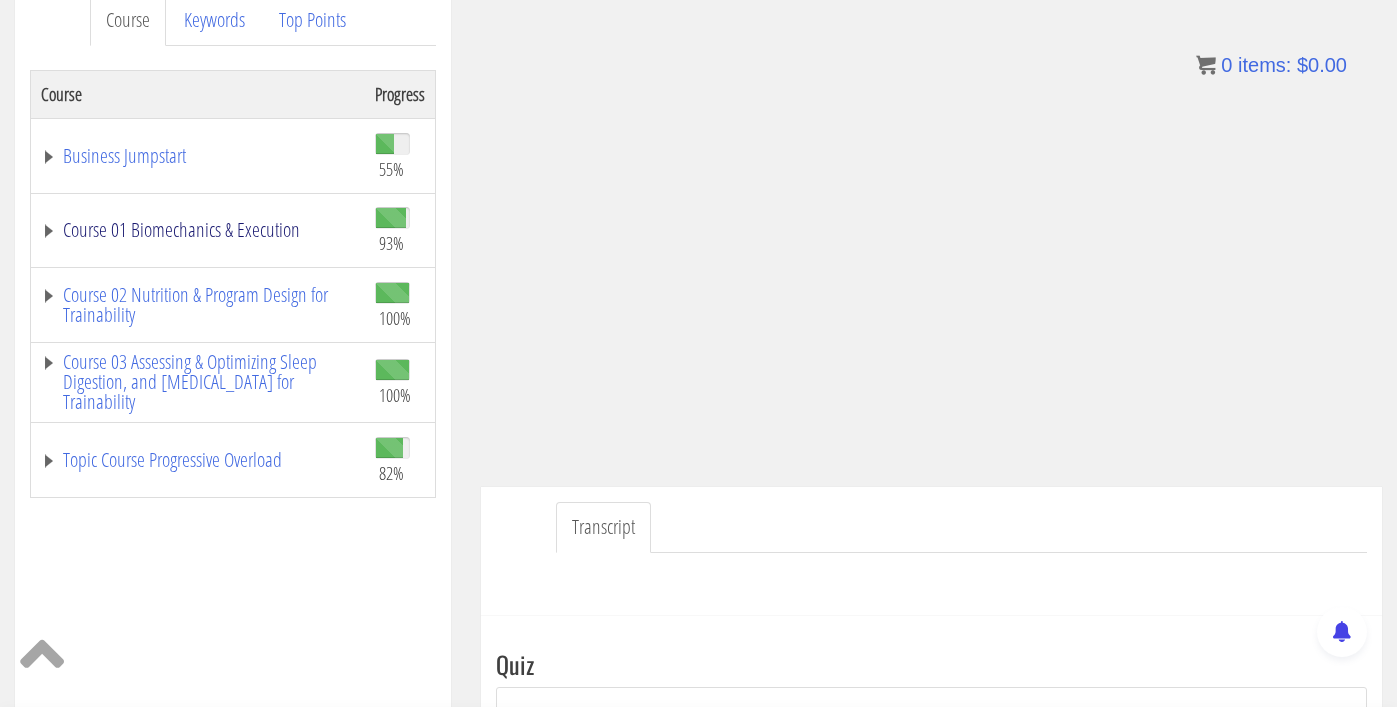 click on "Course 01 Biomechanics & Execution" at bounding box center (198, 230) 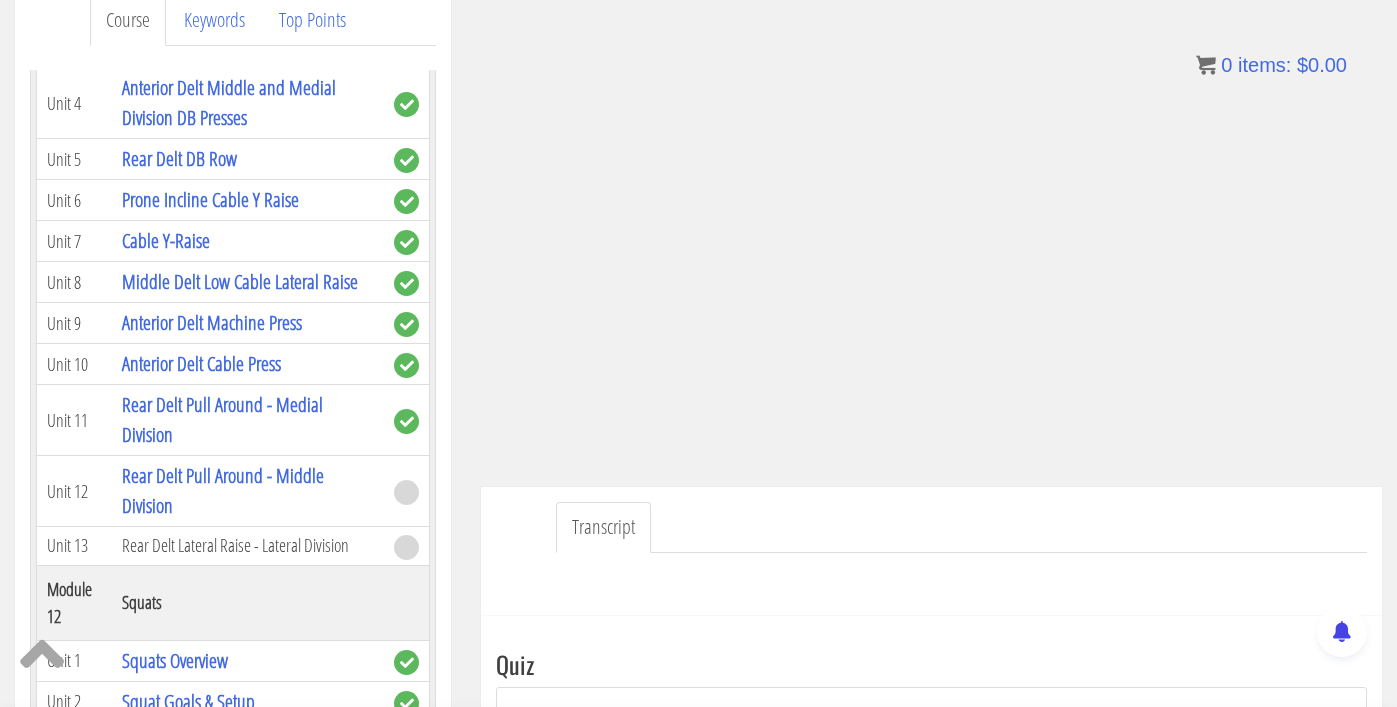 scroll, scrollTop: 4532, scrollLeft: 0, axis: vertical 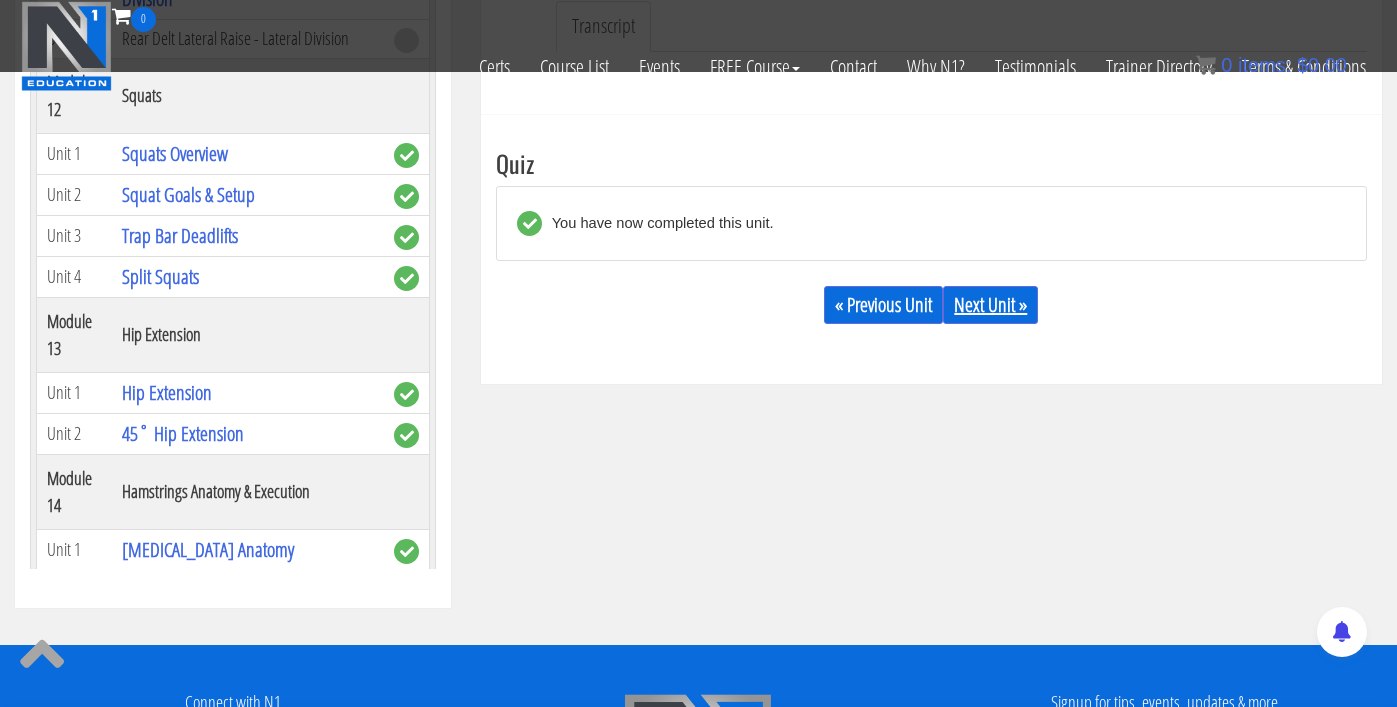 click on "Next Unit »" at bounding box center [990, 305] 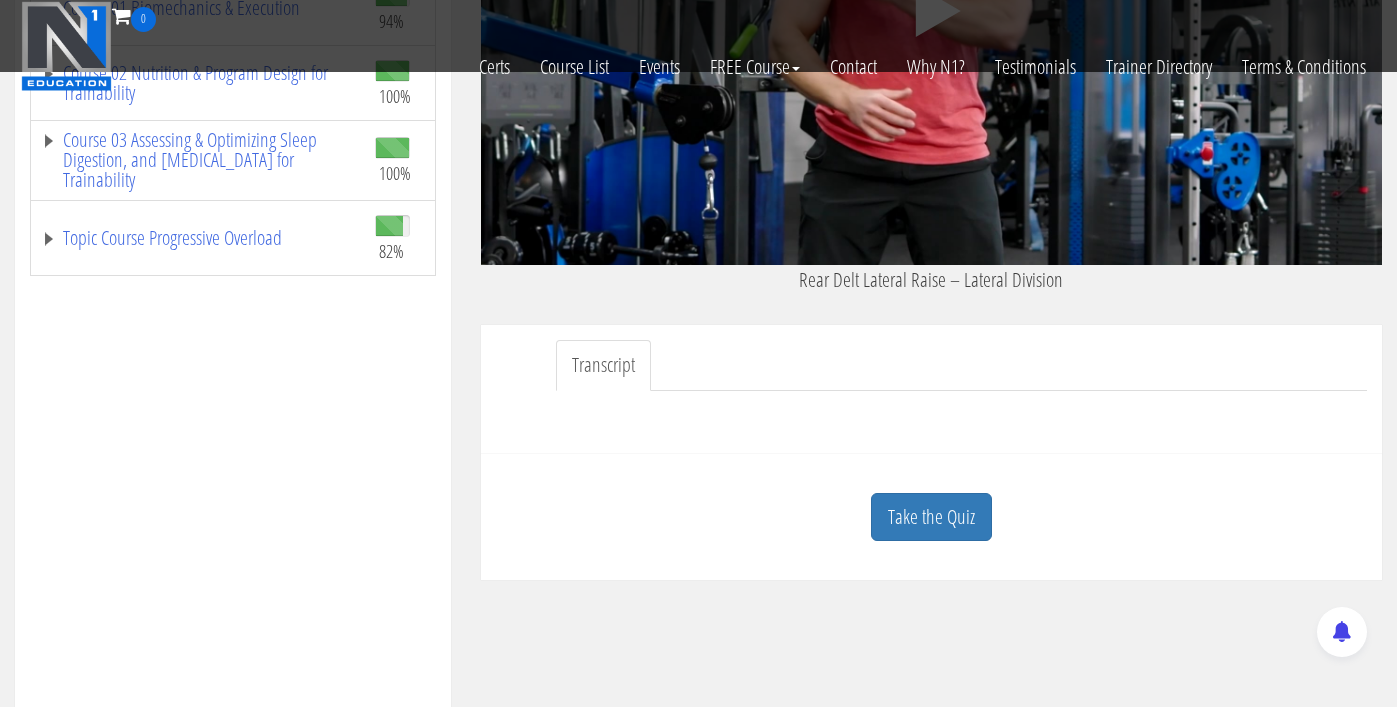 scroll, scrollTop: 376, scrollLeft: 0, axis: vertical 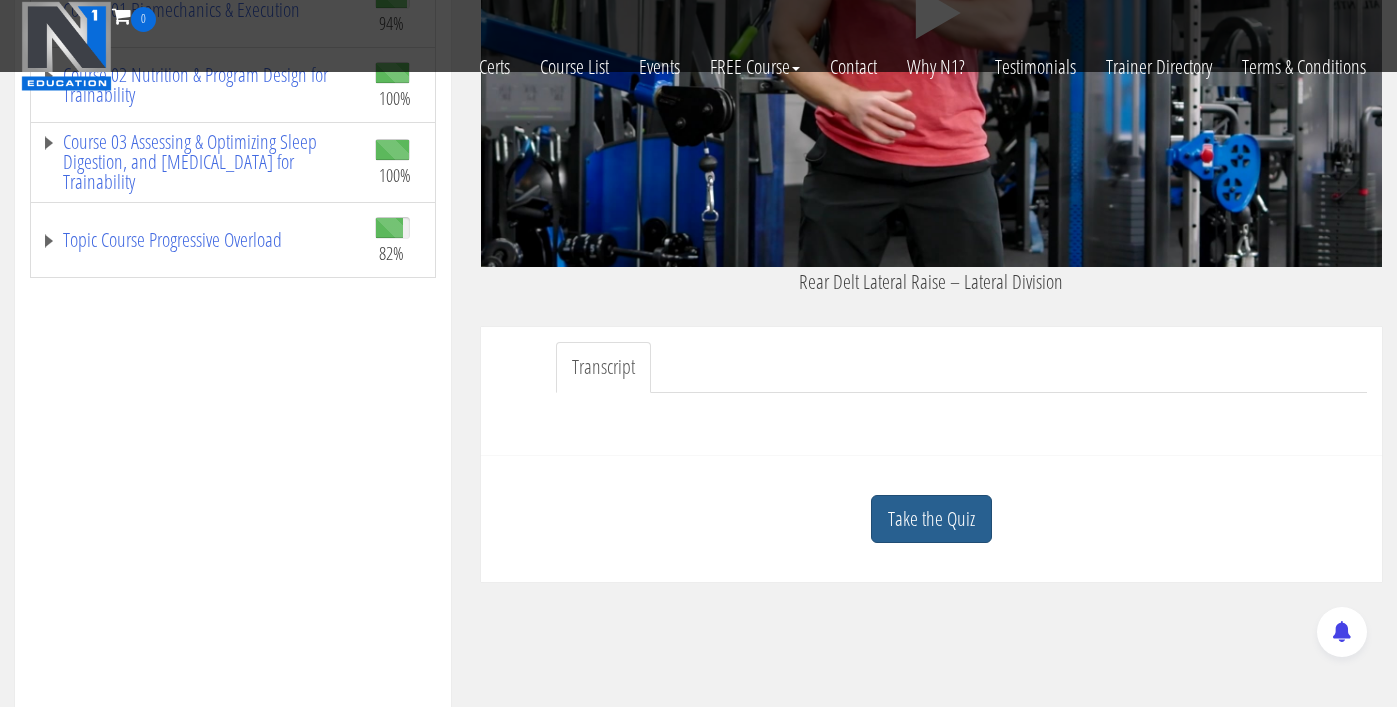 click on "Take the Quiz" at bounding box center (931, 519) 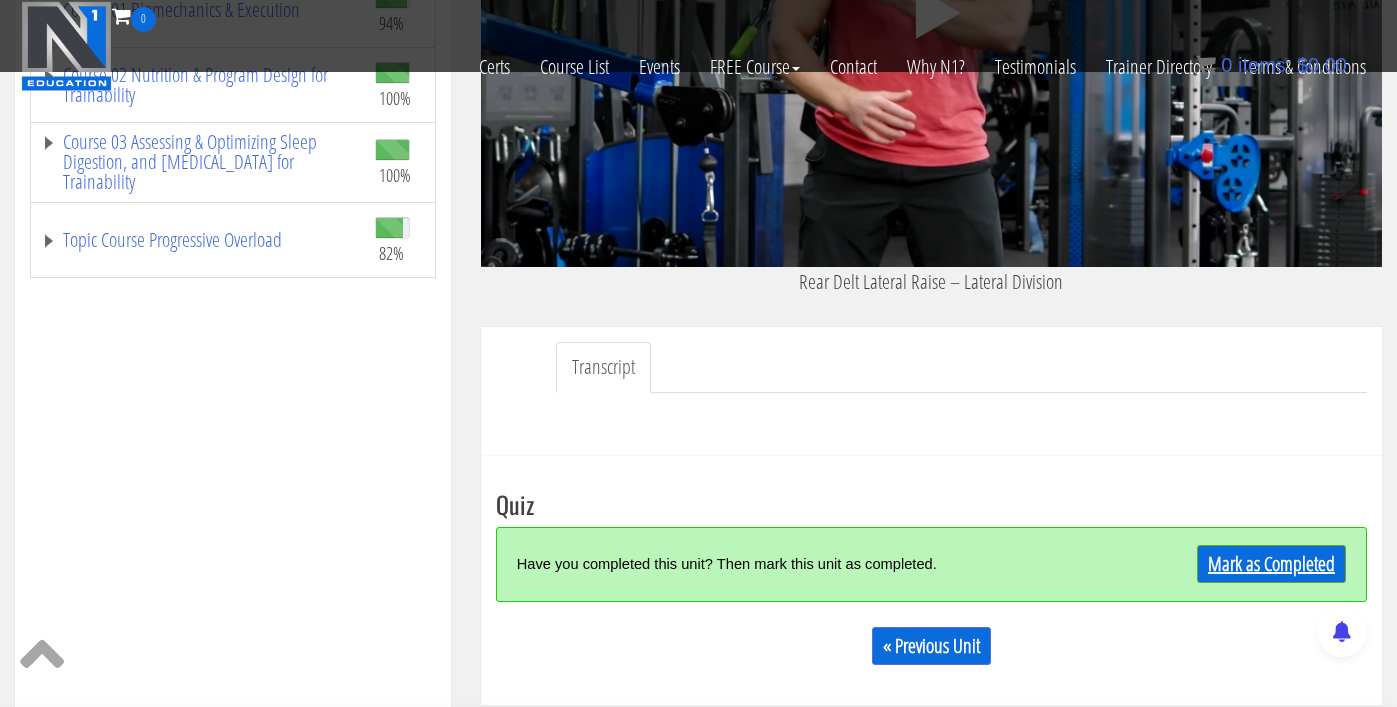 click on "Mark as Completed" at bounding box center (1271, 564) 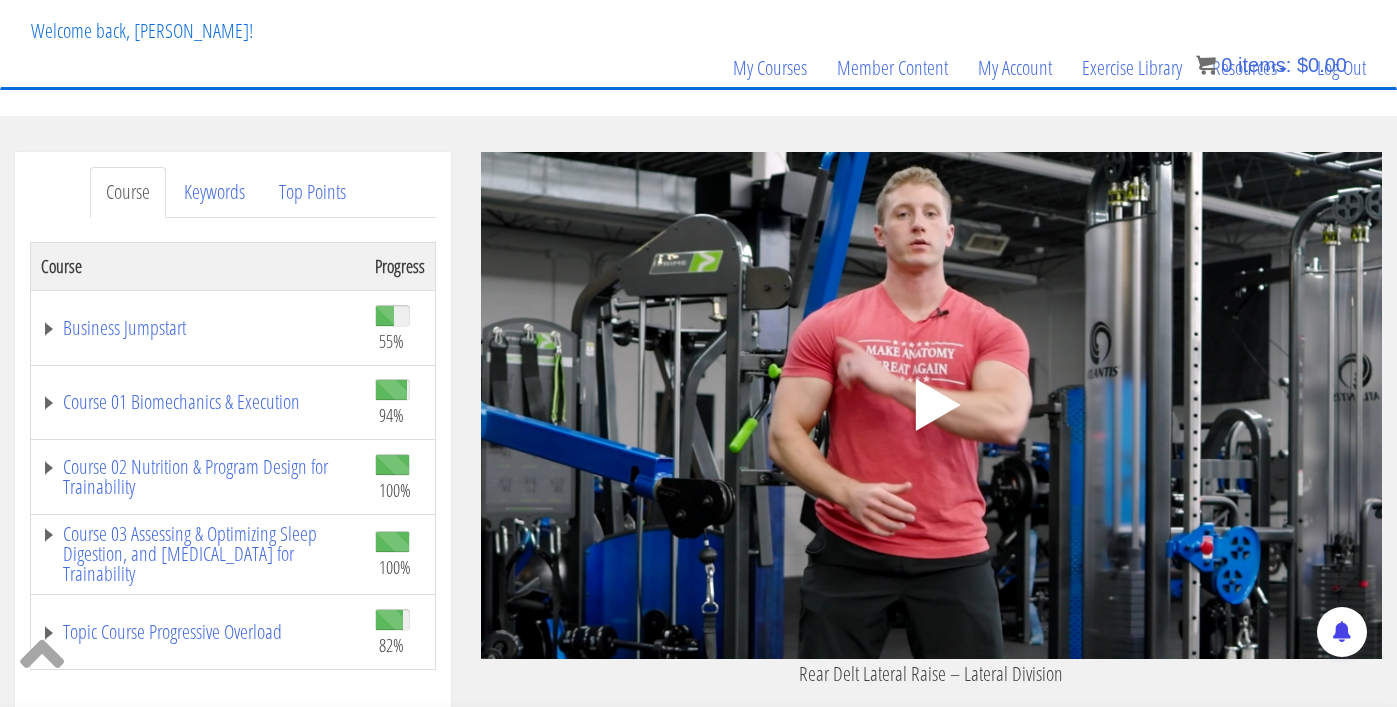 scroll, scrollTop: 112, scrollLeft: 0, axis: vertical 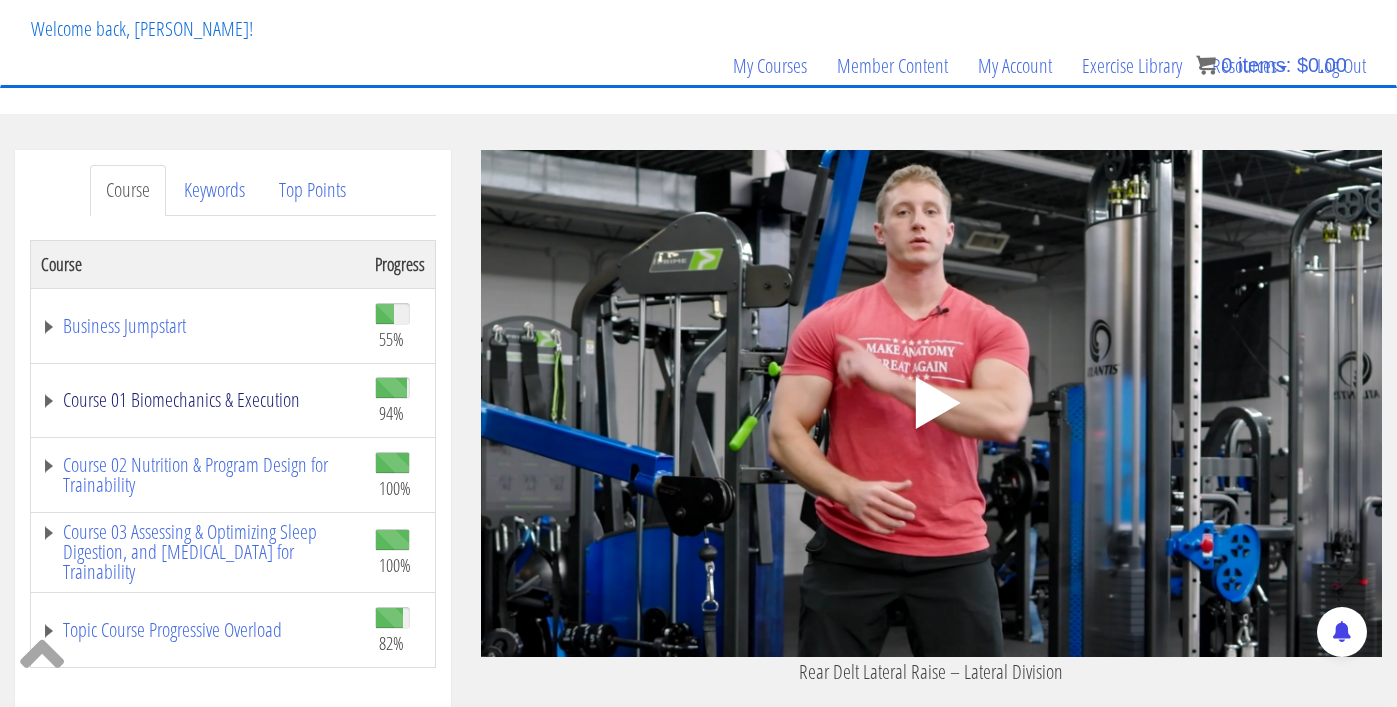 click on "Course 01 Biomechanics & Execution" at bounding box center (198, 400) 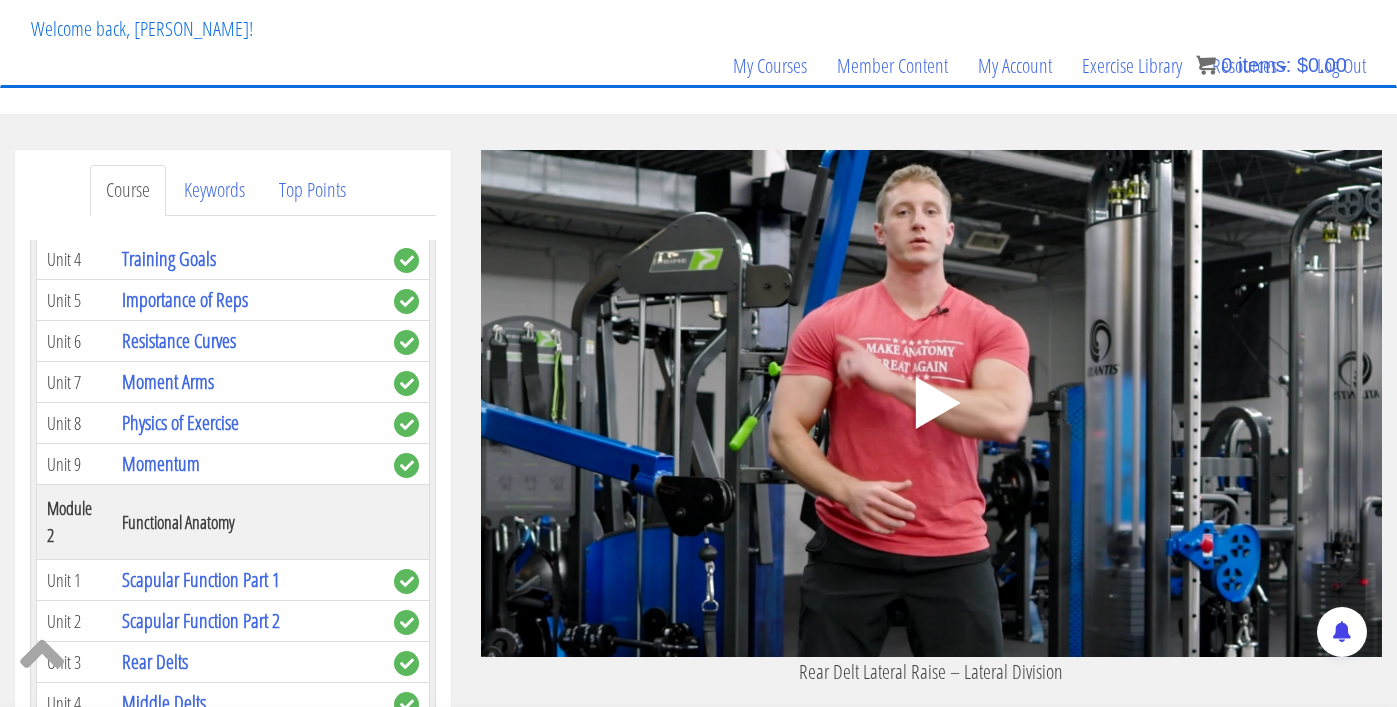 scroll, scrollTop: 575, scrollLeft: 0, axis: vertical 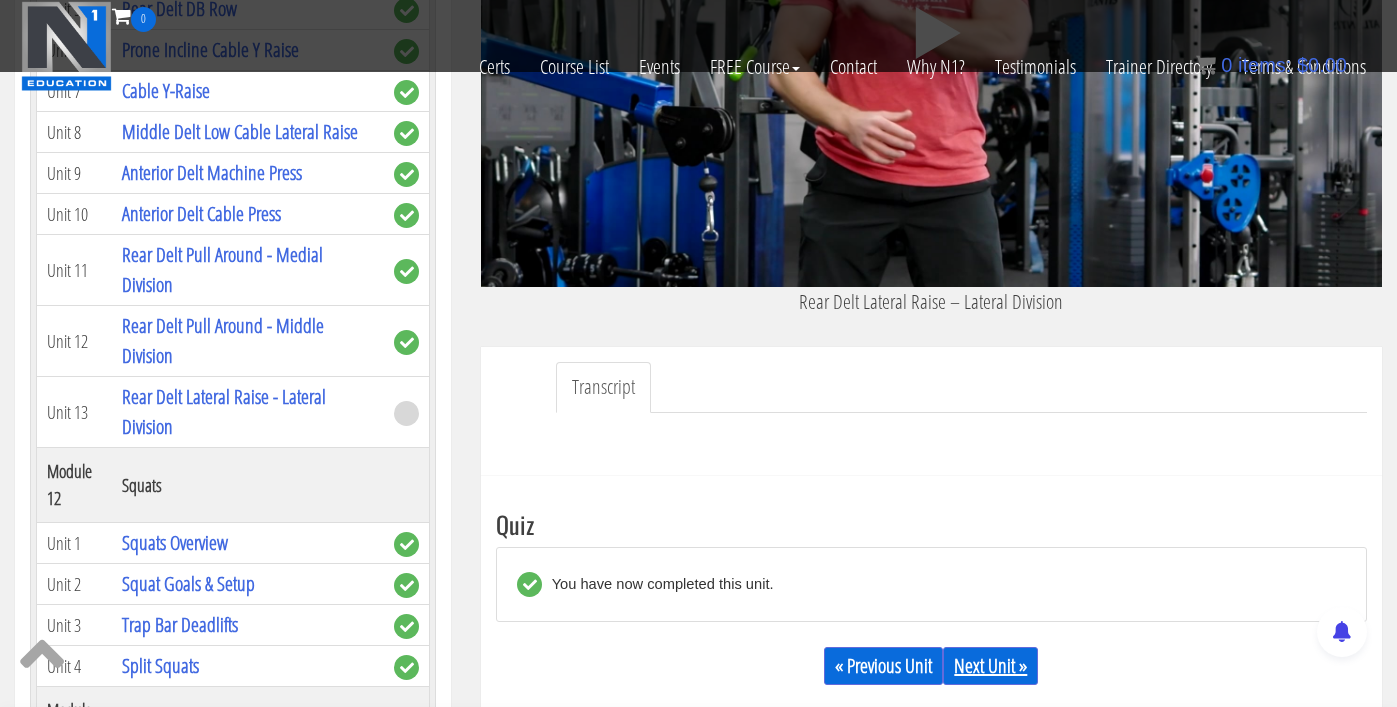 click on "Next Unit »" at bounding box center (990, 666) 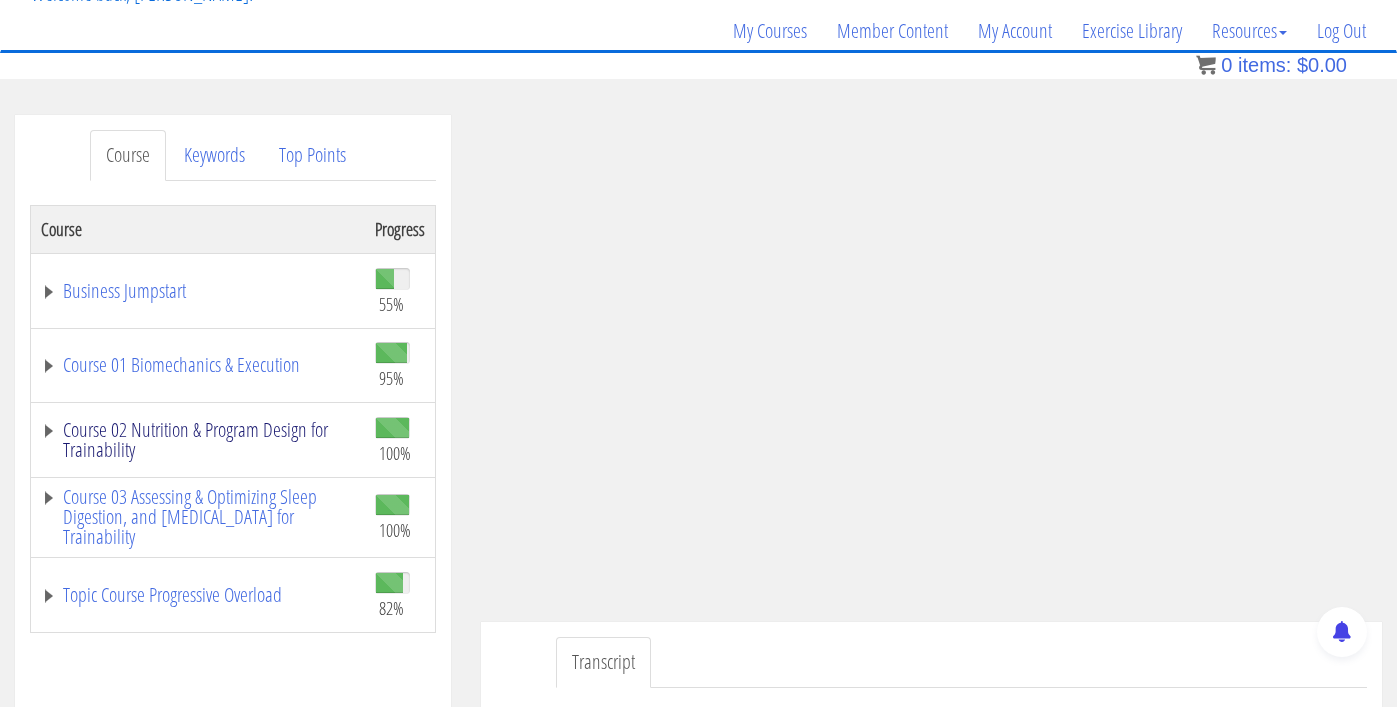 scroll, scrollTop: 164, scrollLeft: 0, axis: vertical 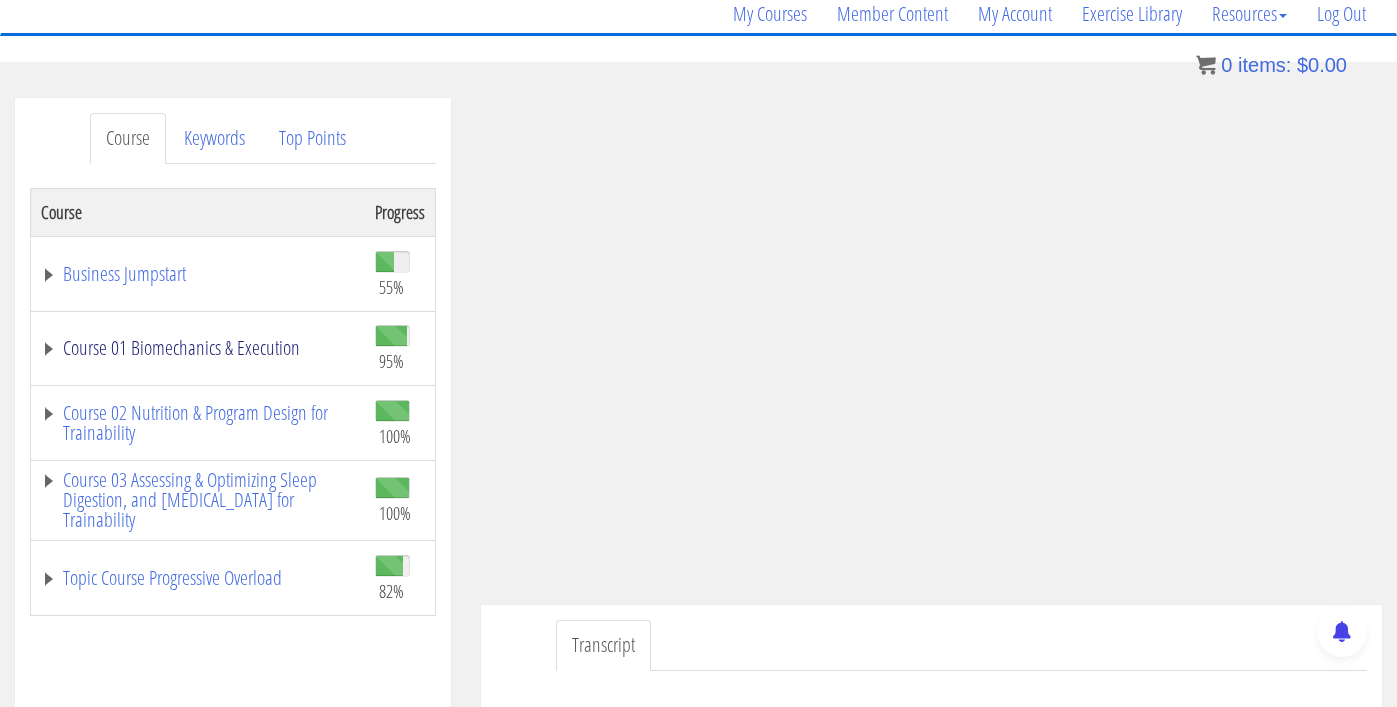 click on "Course 01 Biomechanics & Execution" at bounding box center [198, 348] 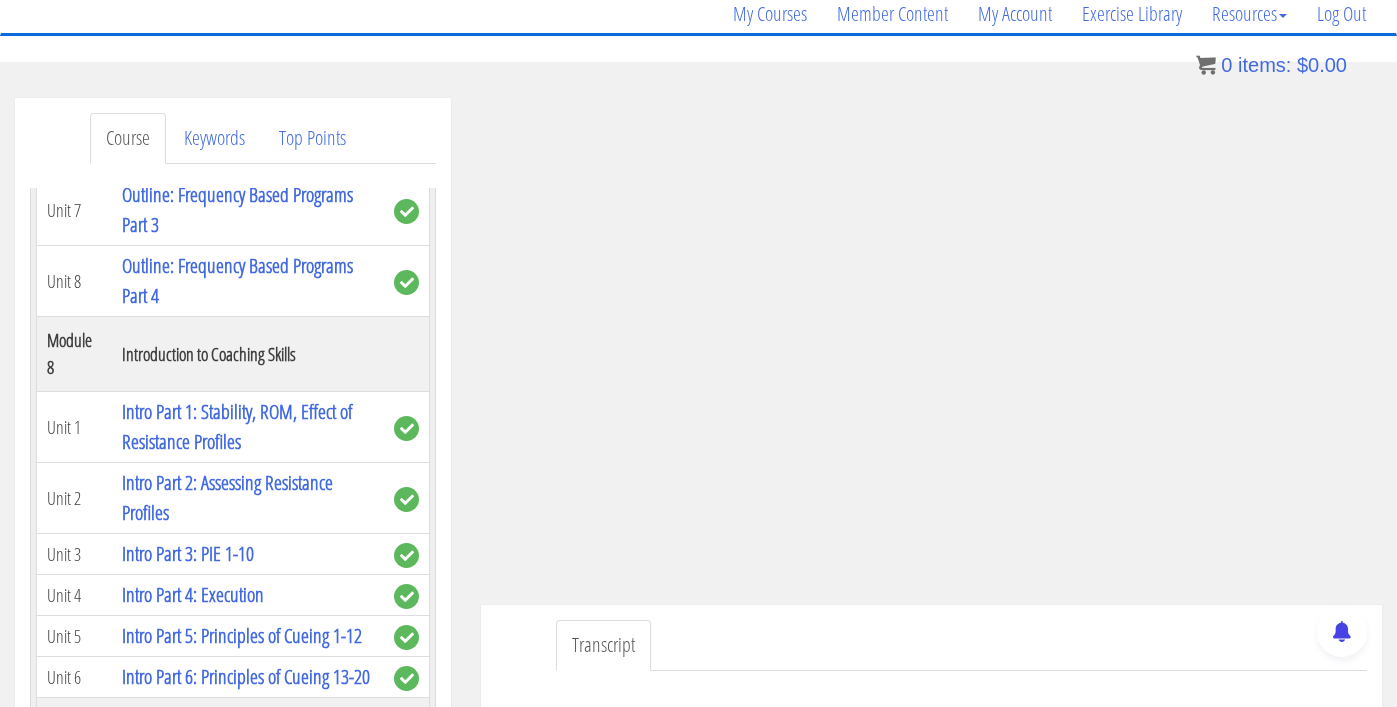 scroll, scrollTop: 2952, scrollLeft: 0, axis: vertical 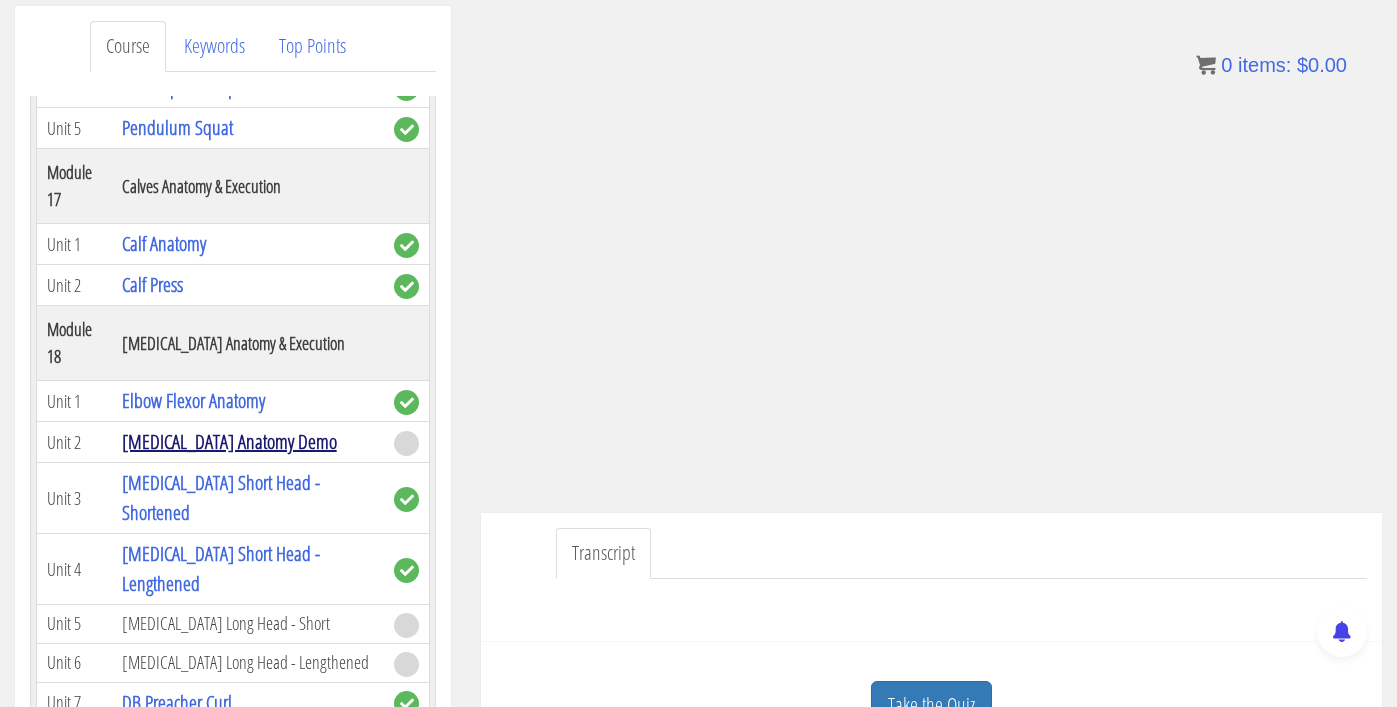 click on "[MEDICAL_DATA] Anatomy Demo" at bounding box center (229, 441) 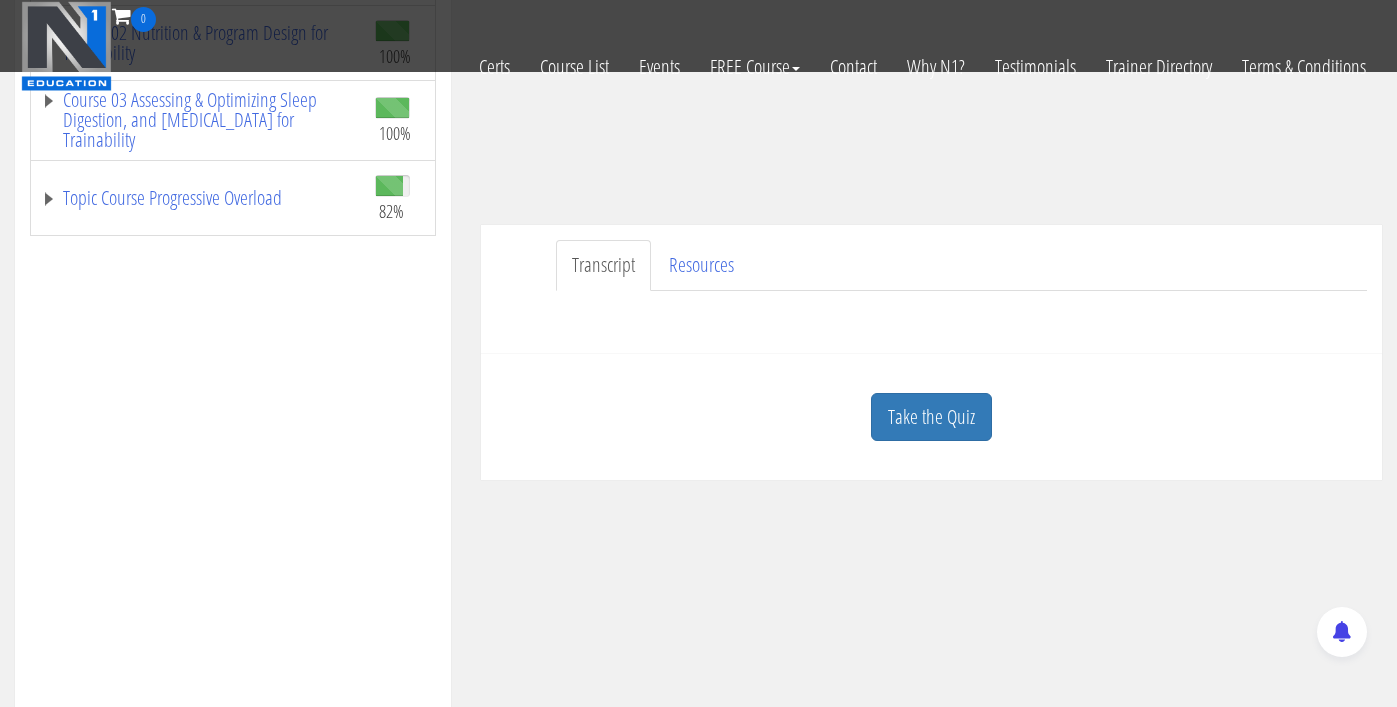 scroll, scrollTop: 423, scrollLeft: 0, axis: vertical 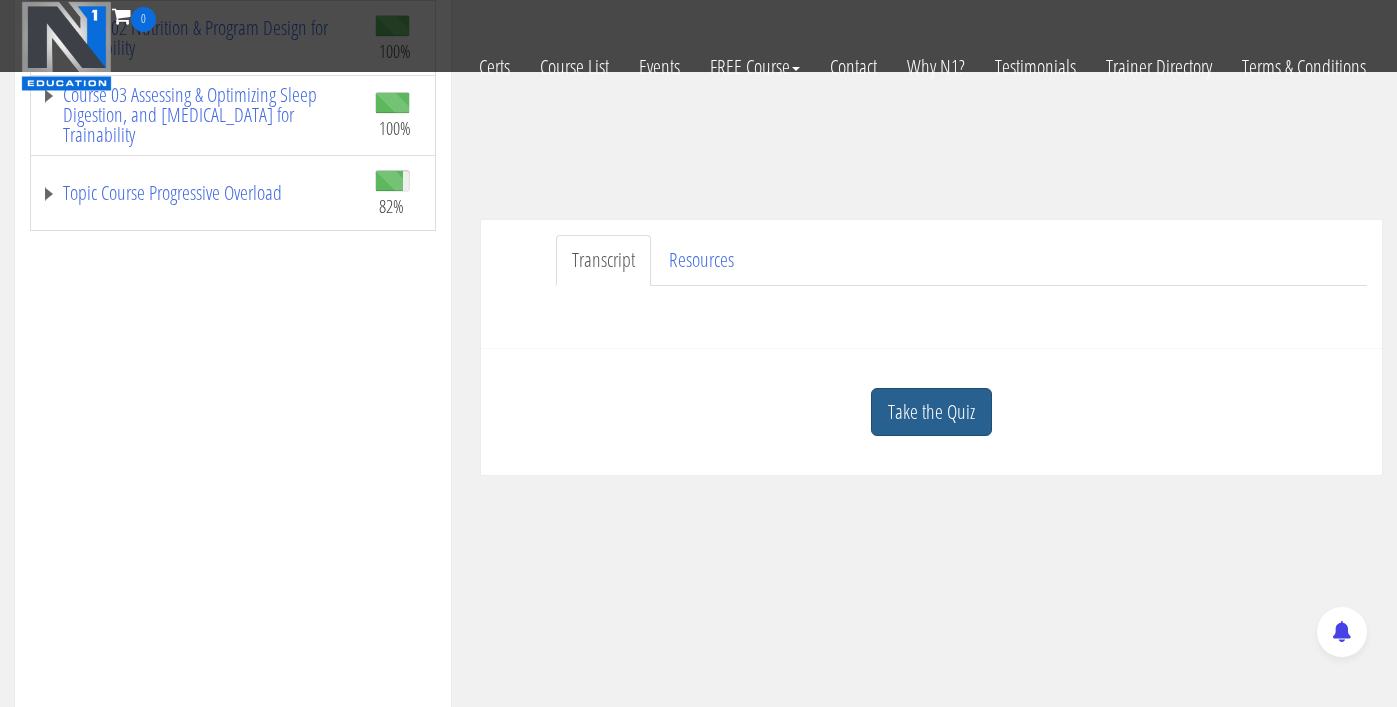click on "Take the Quiz" at bounding box center [931, 412] 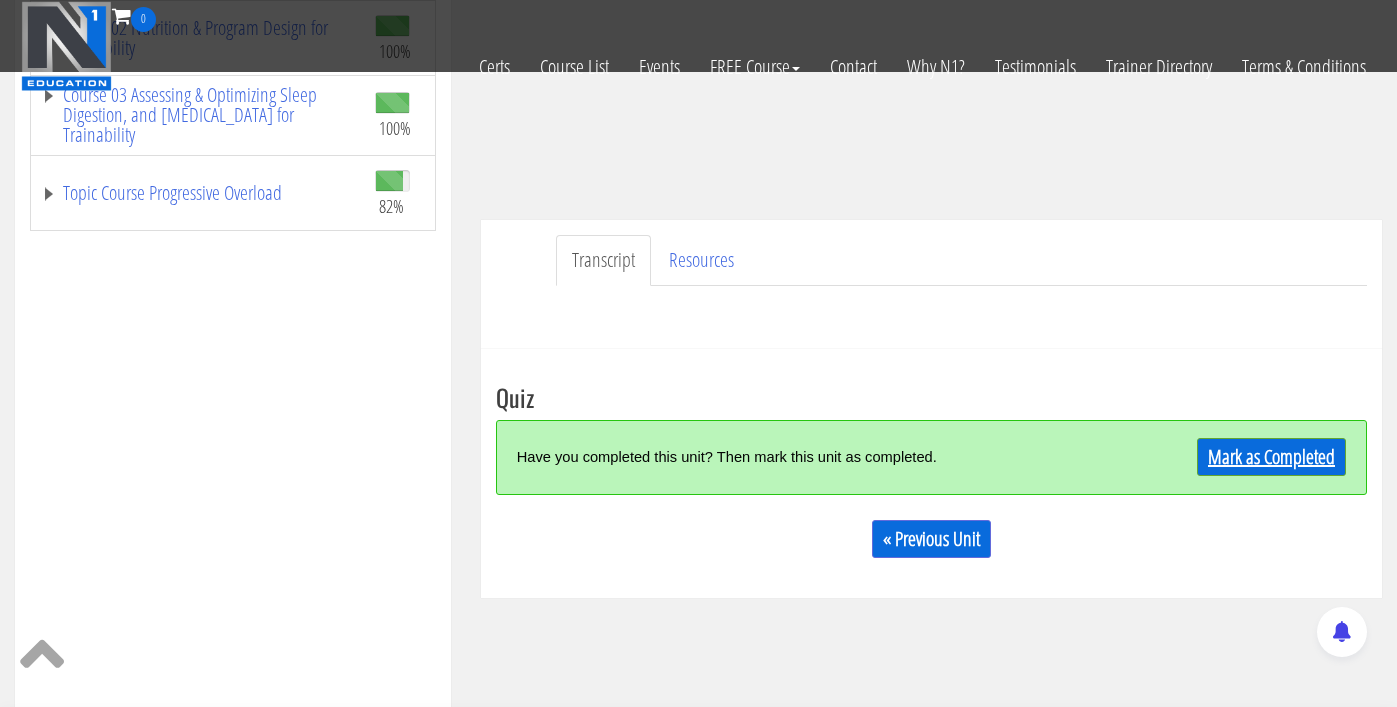 click on "Mark as Completed" at bounding box center [1271, 457] 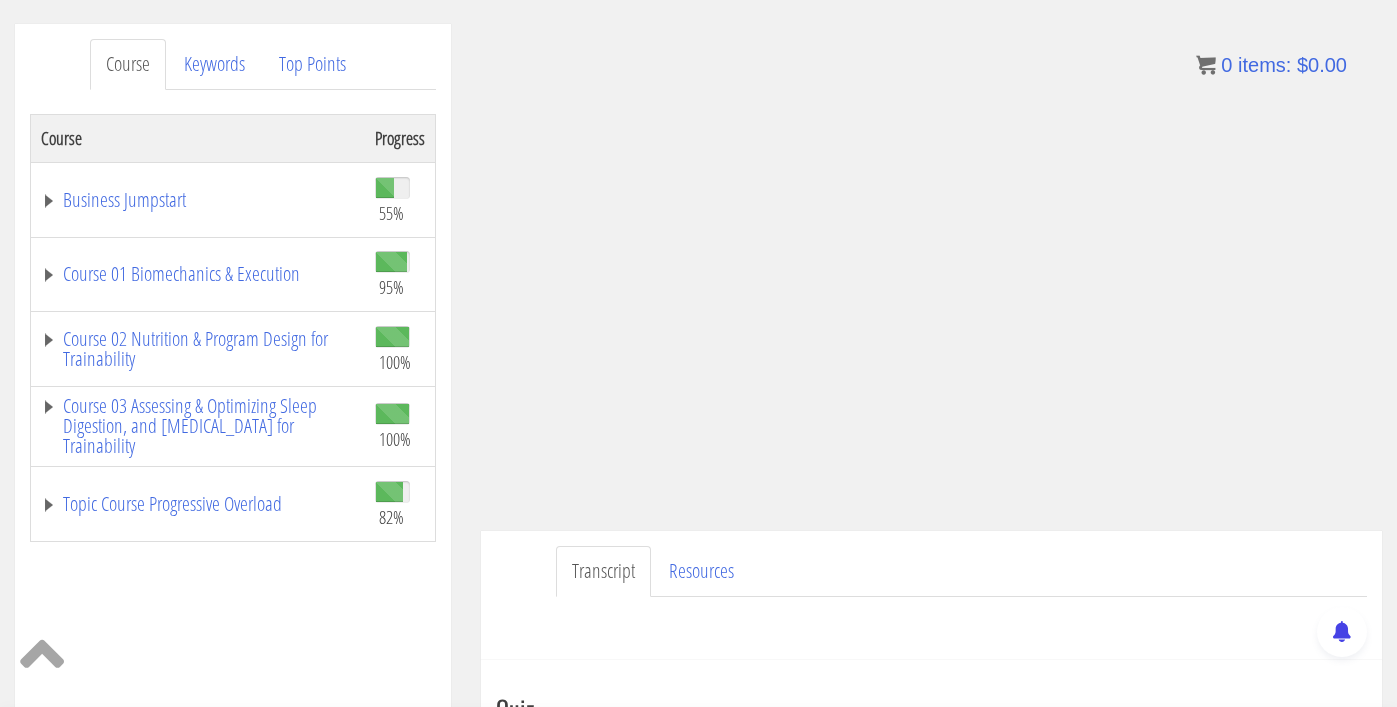 scroll, scrollTop: 251, scrollLeft: 0, axis: vertical 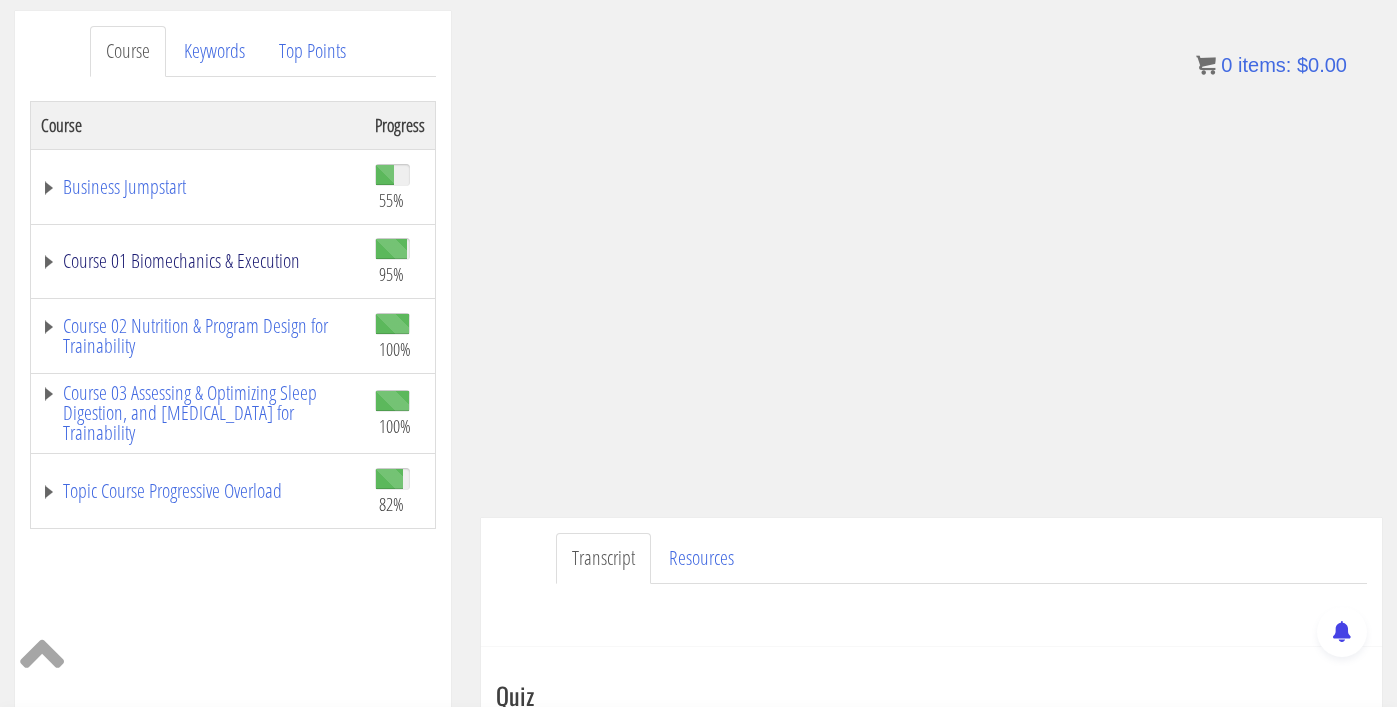 click on "Course 01 Biomechanics & Execution" at bounding box center [198, 261] 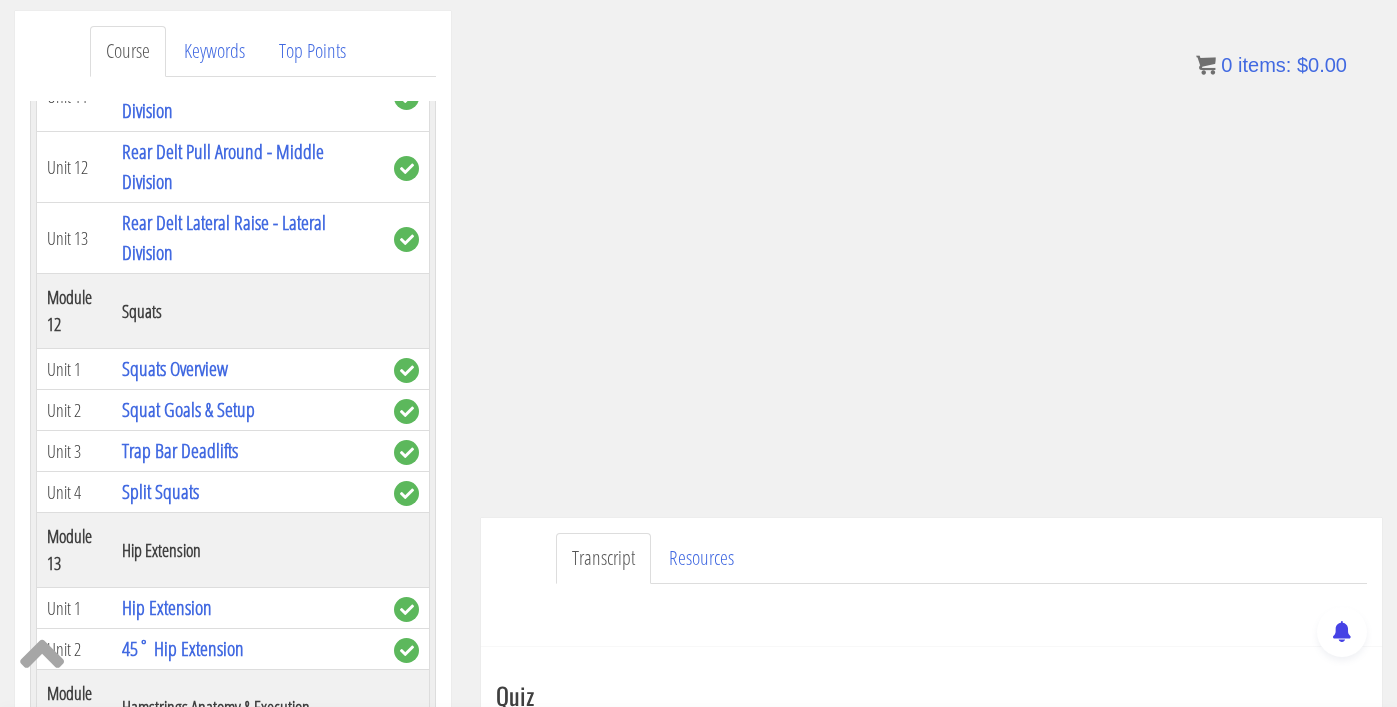 scroll, scrollTop: 5054, scrollLeft: 0, axis: vertical 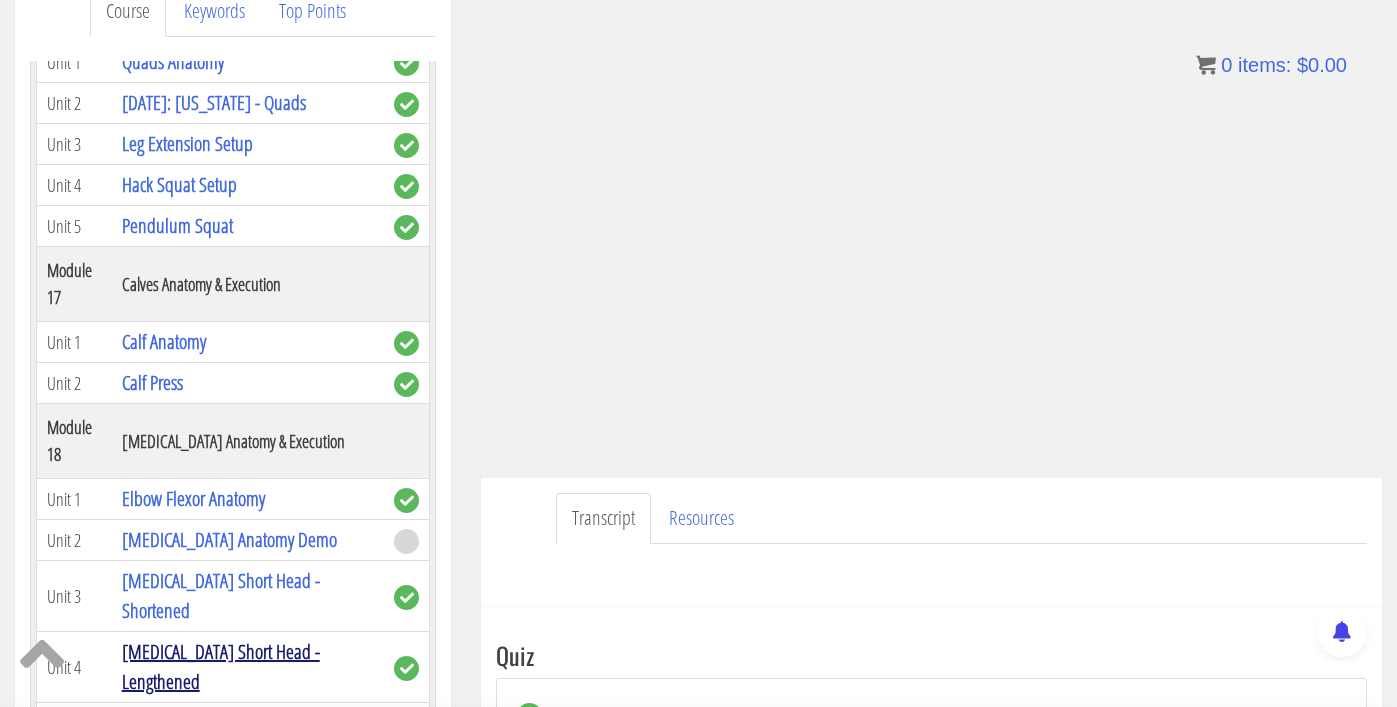 click on "[MEDICAL_DATA] Short Head - Lengthened" at bounding box center (221, 666) 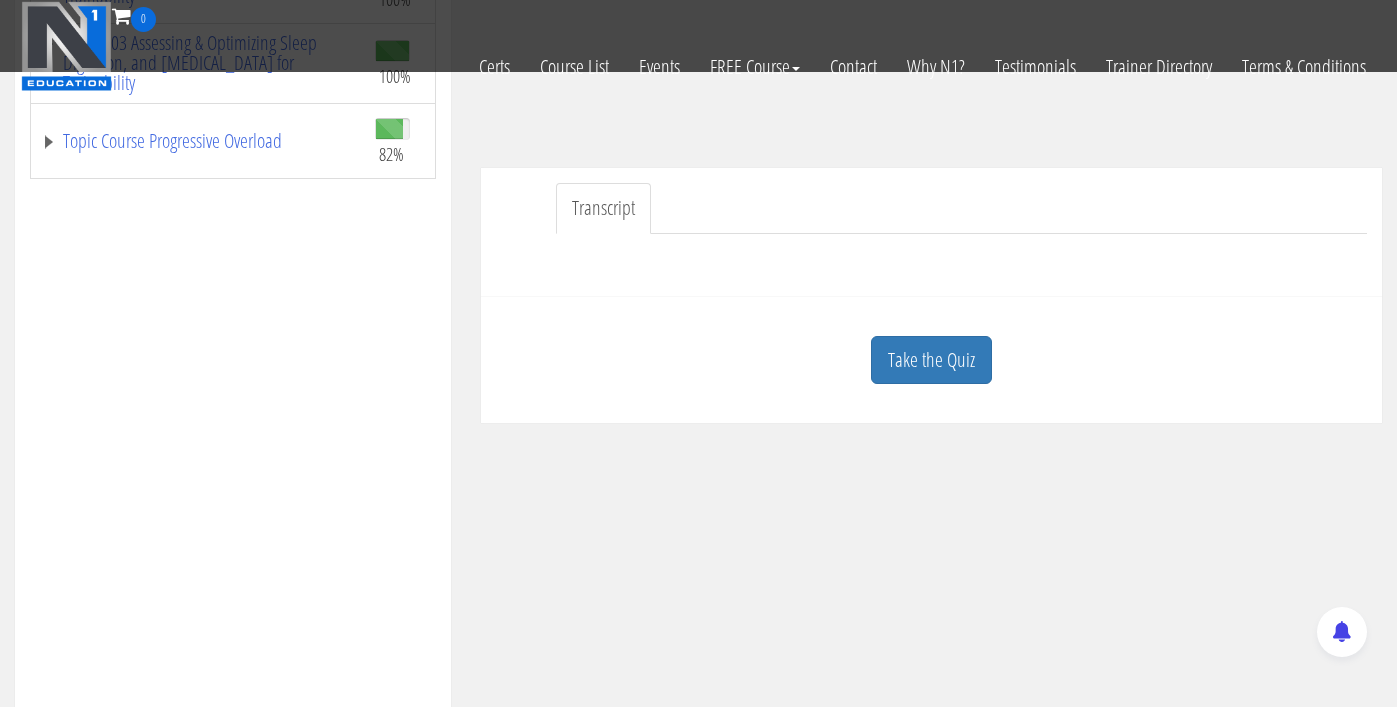 scroll, scrollTop: 491, scrollLeft: 0, axis: vertical 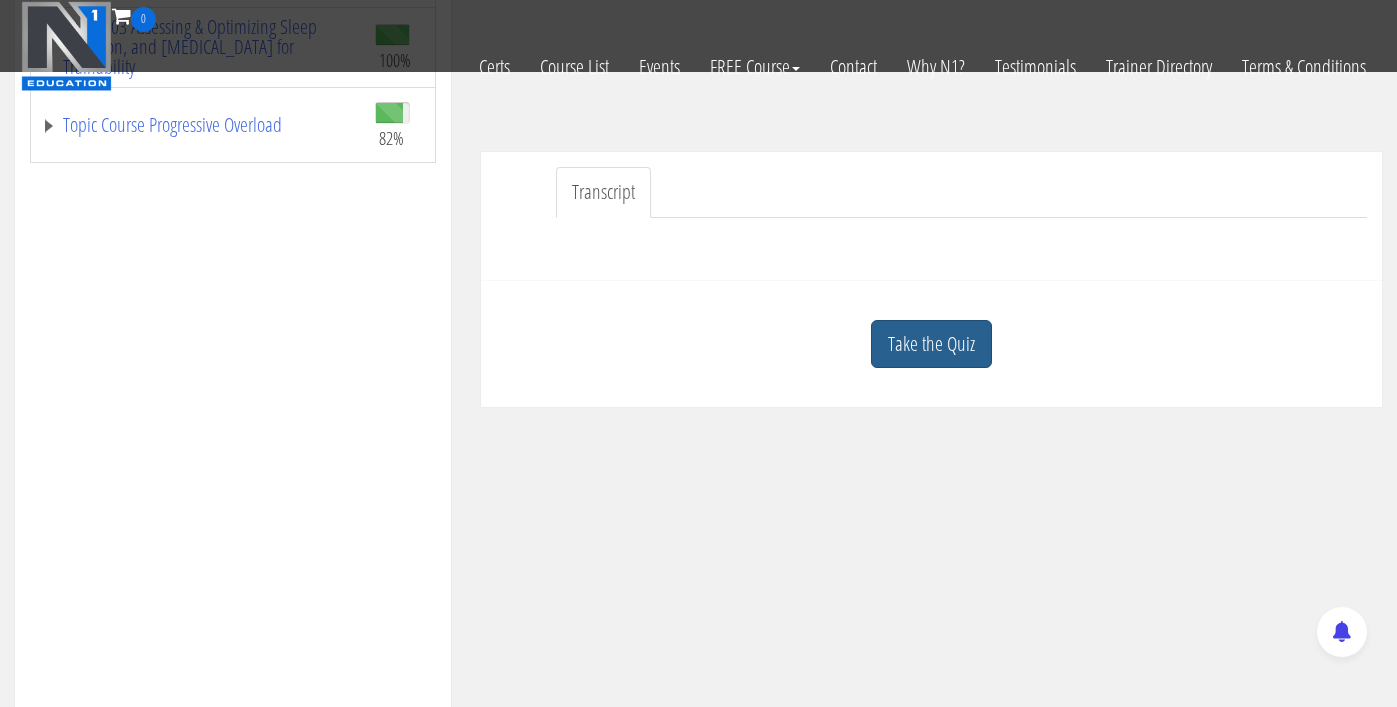 click on "Take the Quiz" at bounding box center (931, 344) 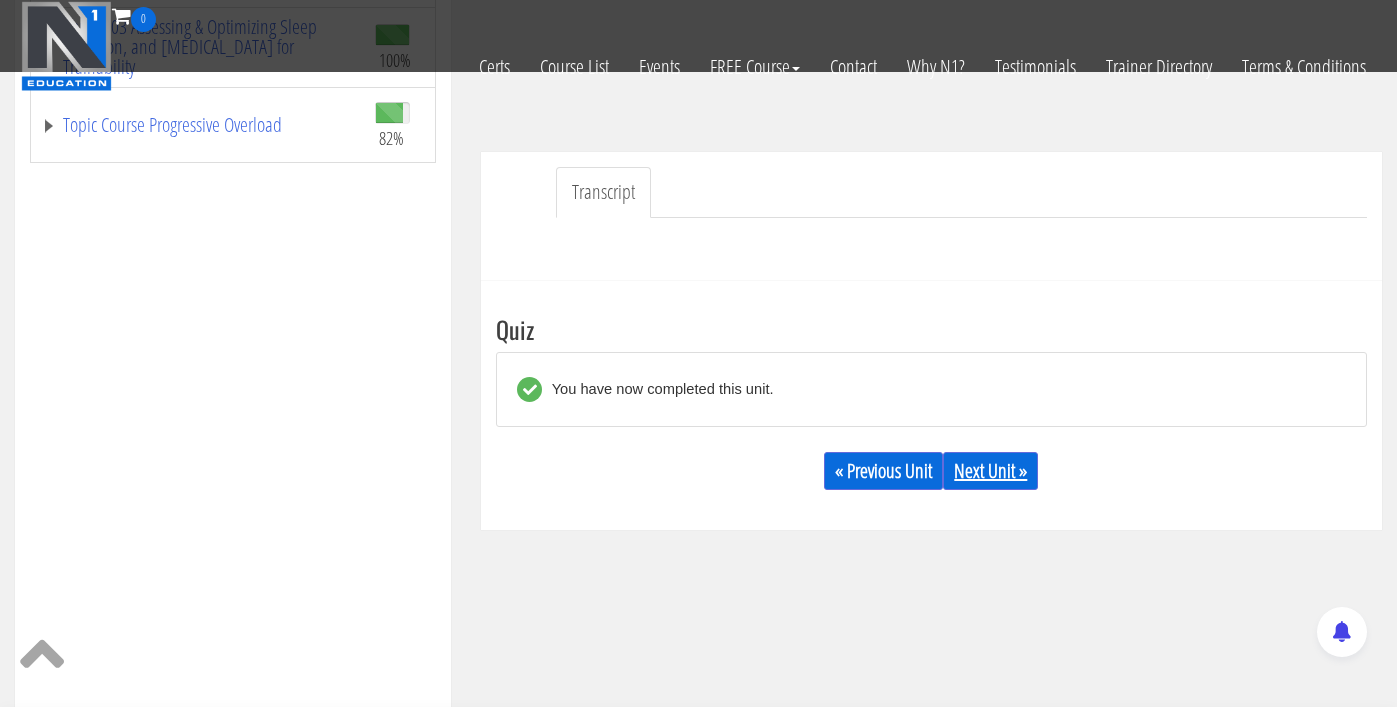 click on "Next Unit »" at bounding box center (990, 471) 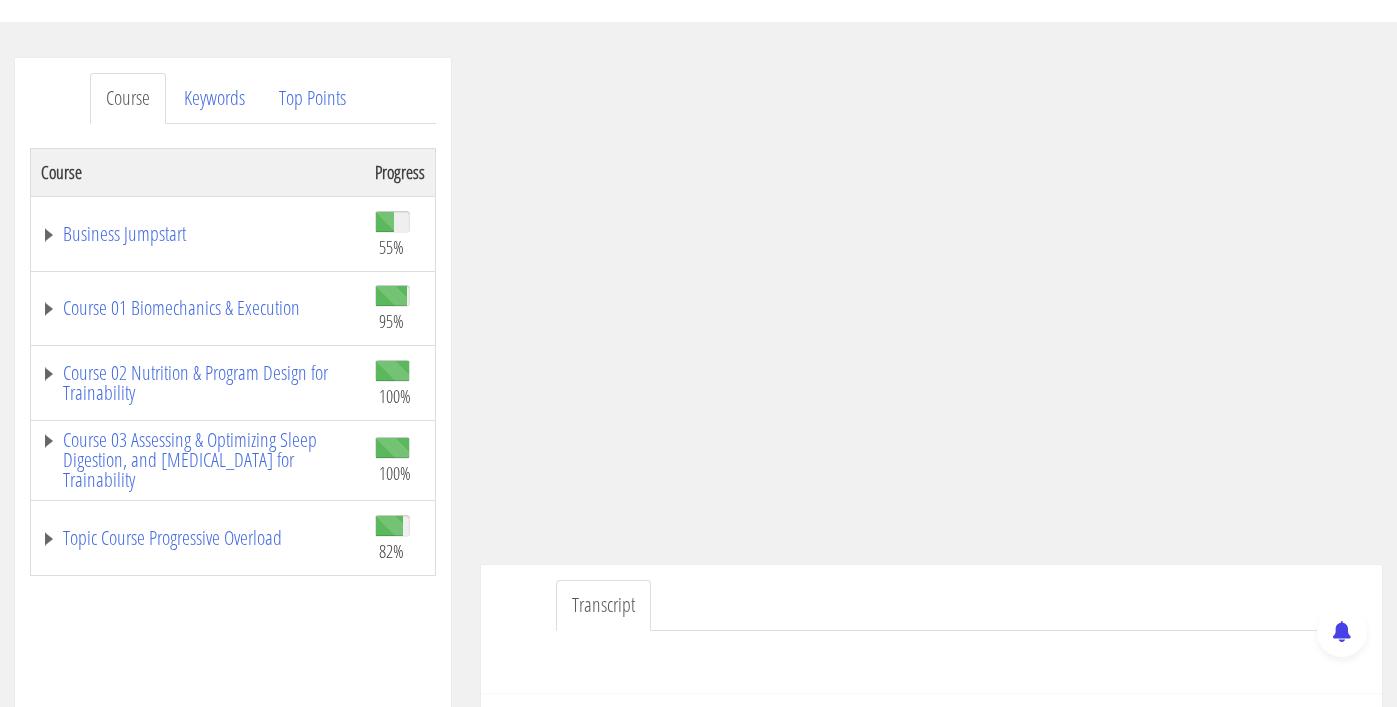 scroll, scrollTop: 362, scrollLeft: 0, axis: vertical 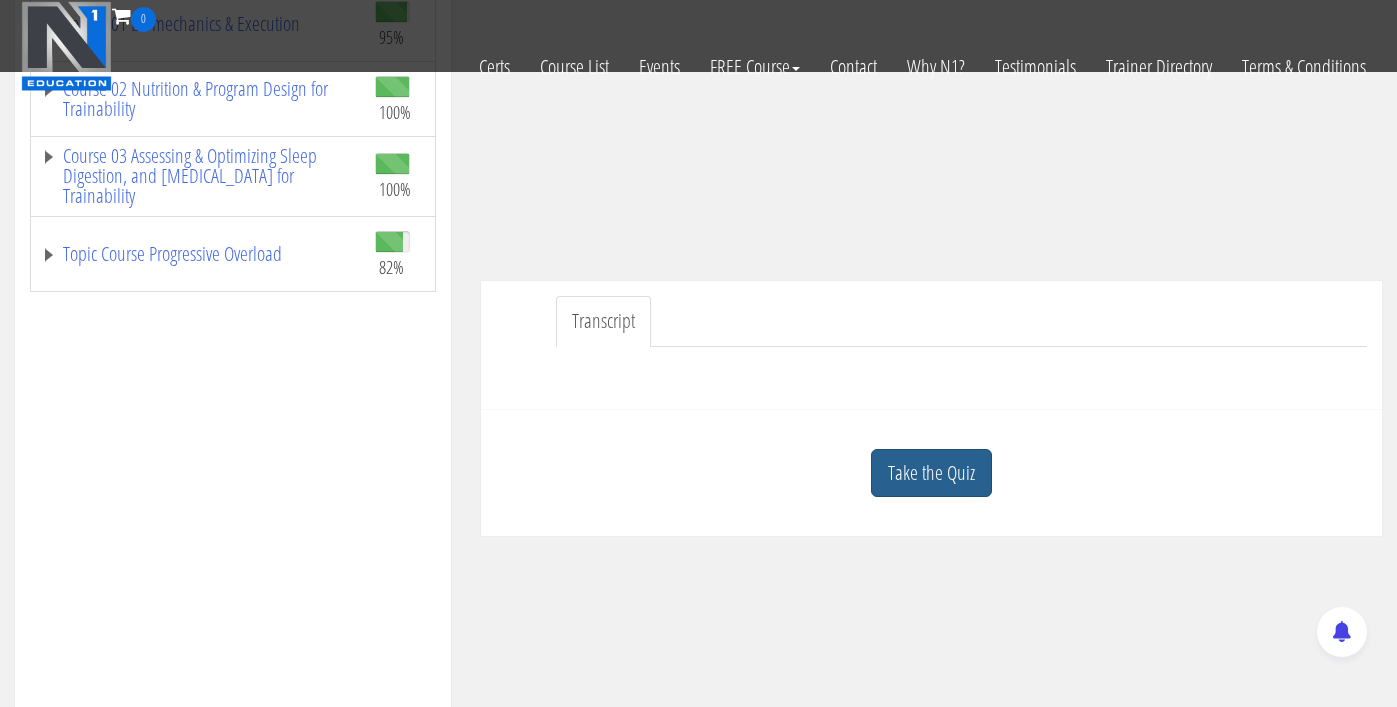 click on "Take the Quiz" at bounding box center [931, 473] 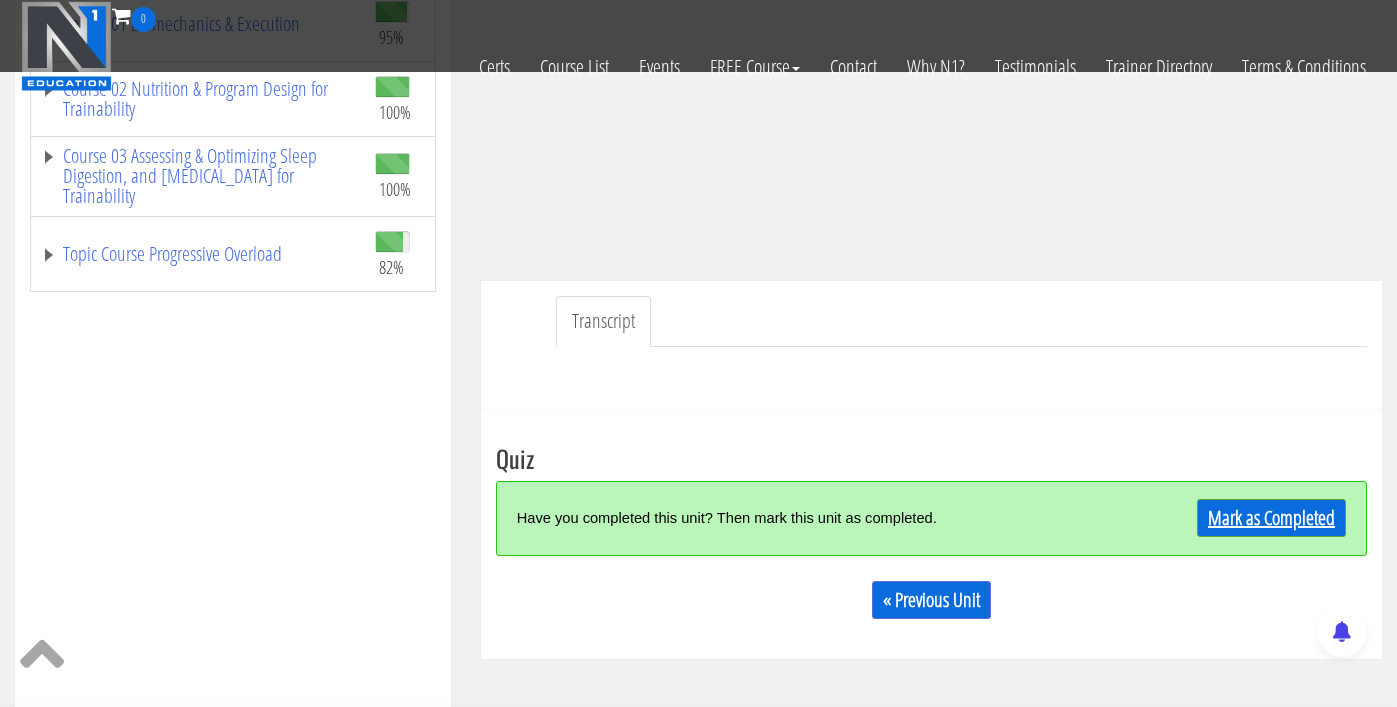 click on "Mark as Completed" at bounding box center (1271, 518) 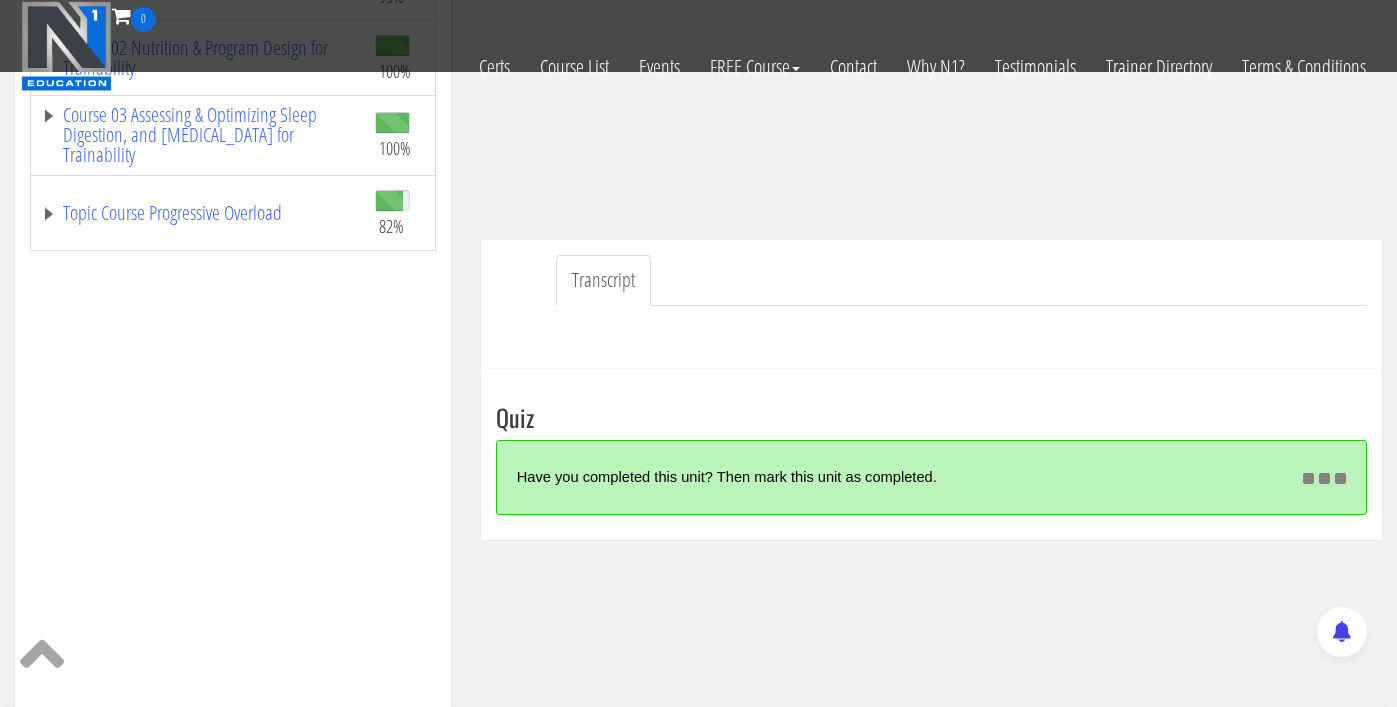 scroll, scrollTop: 428, scrollLeft: 0, axis: vertical 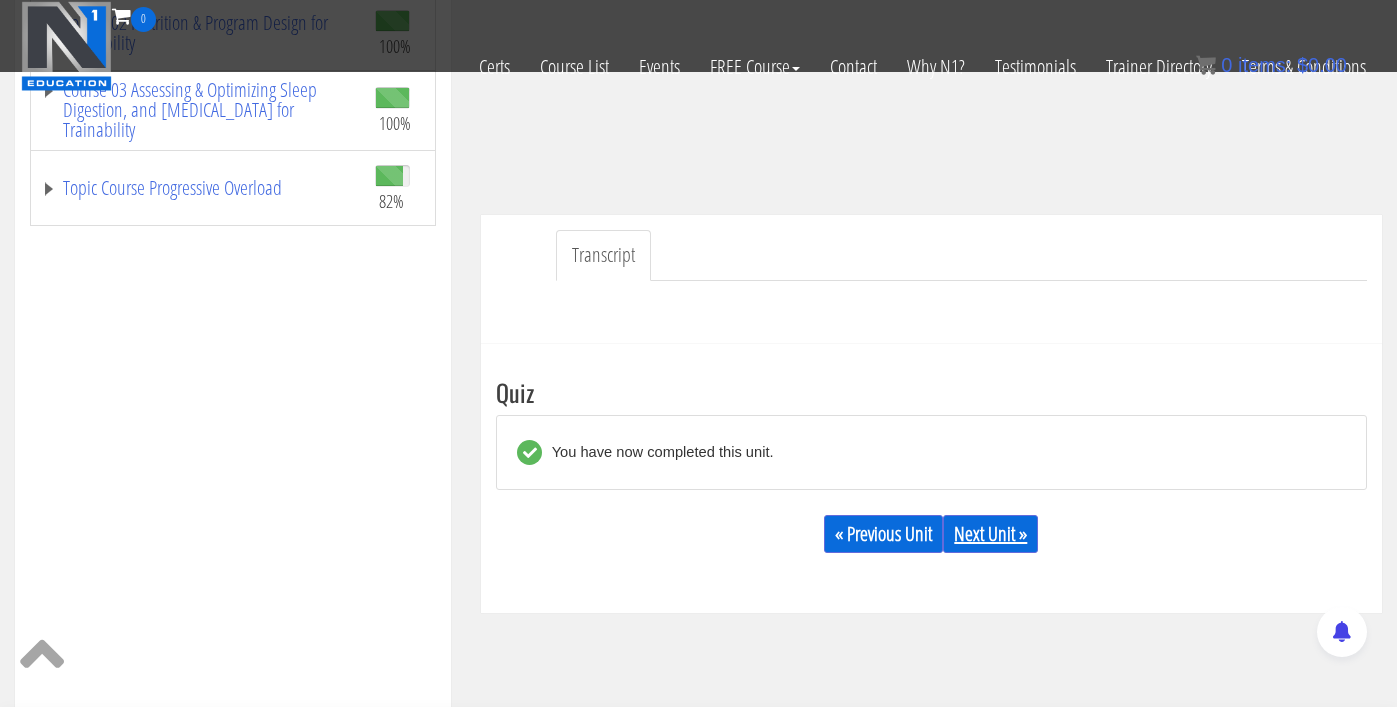 click on "Next Unit »" at bounding box center (990, 534) 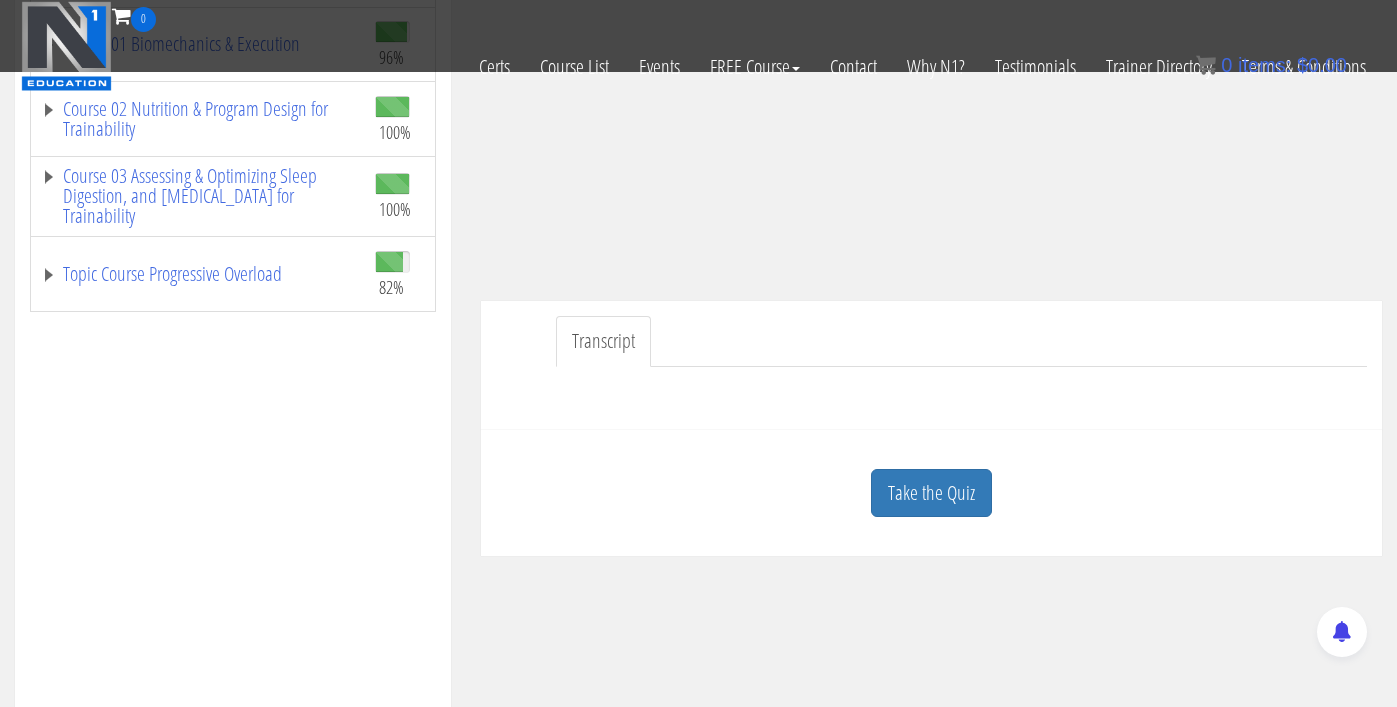 scroll, scrollTop: 366, scrollLeft: 0, axis: vertical 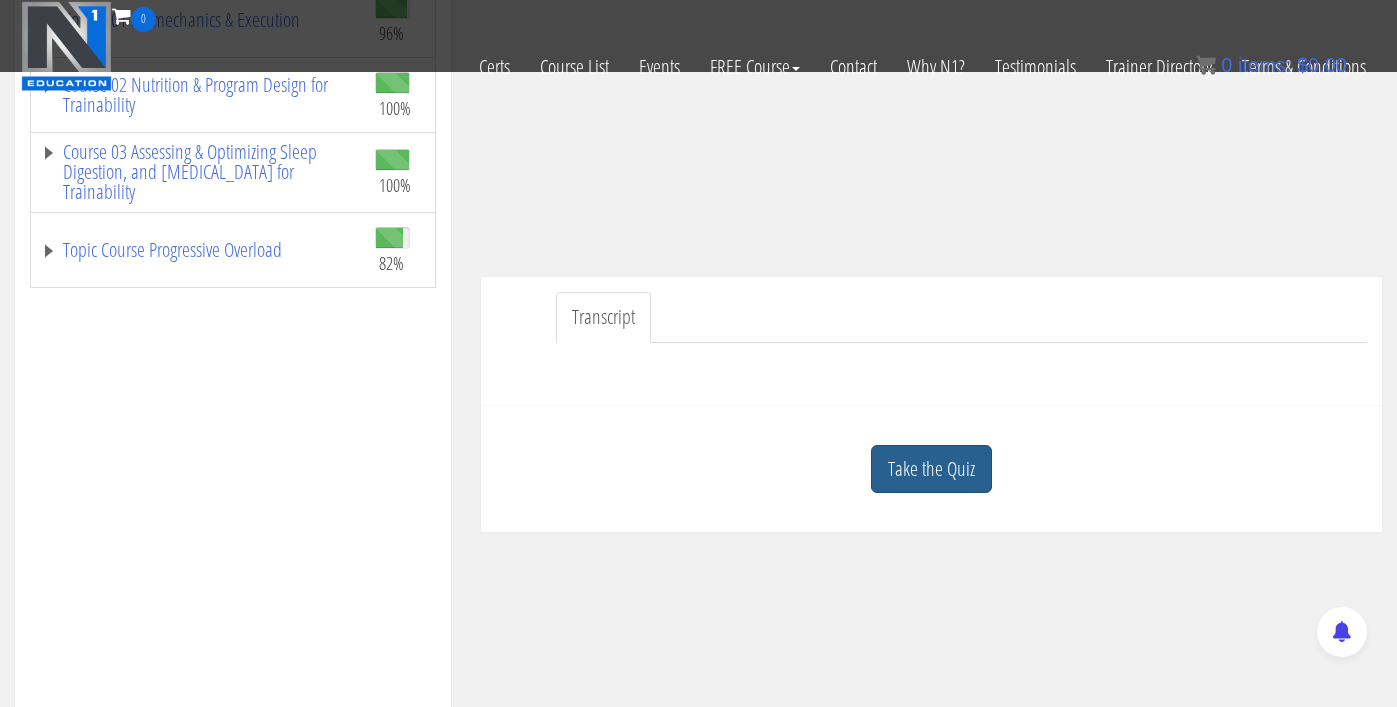 click on "Take the Quiz" at bounding box center [931, 469] 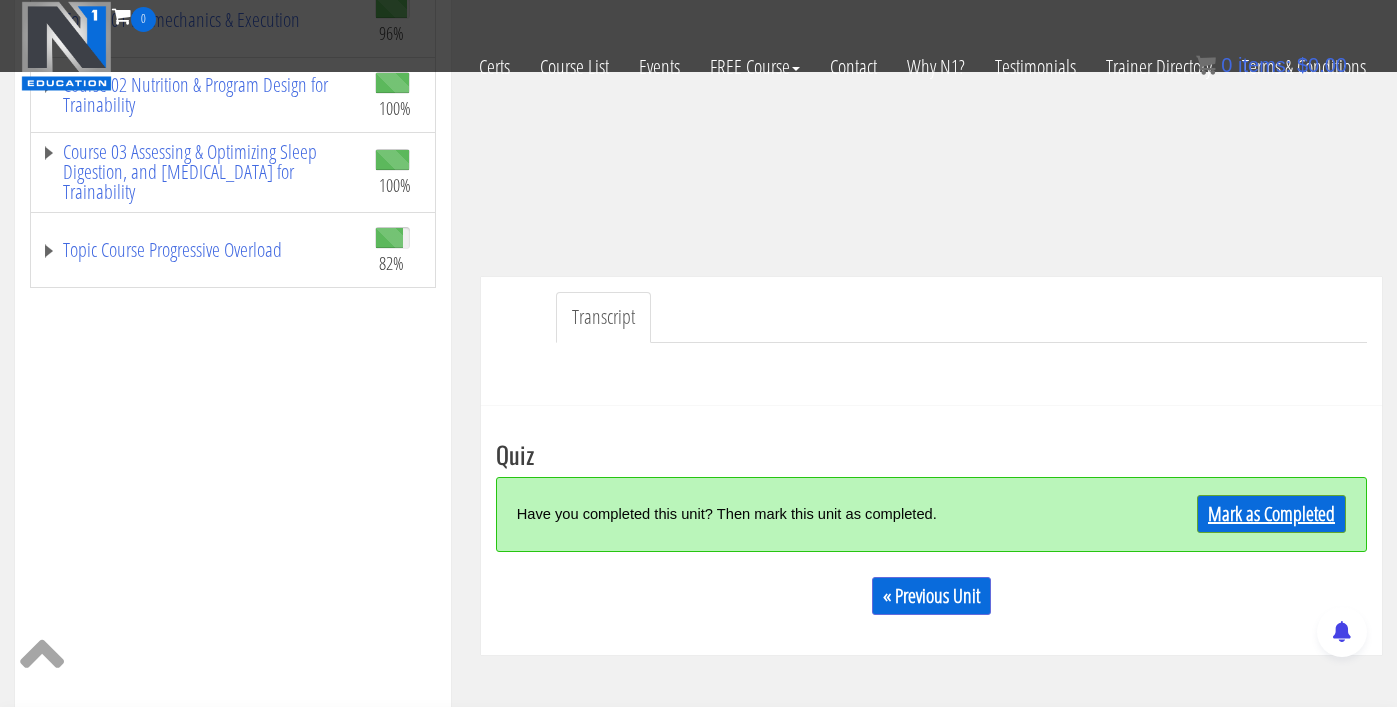 click on "Mark as Completed" at bounding box center [1271, 514] 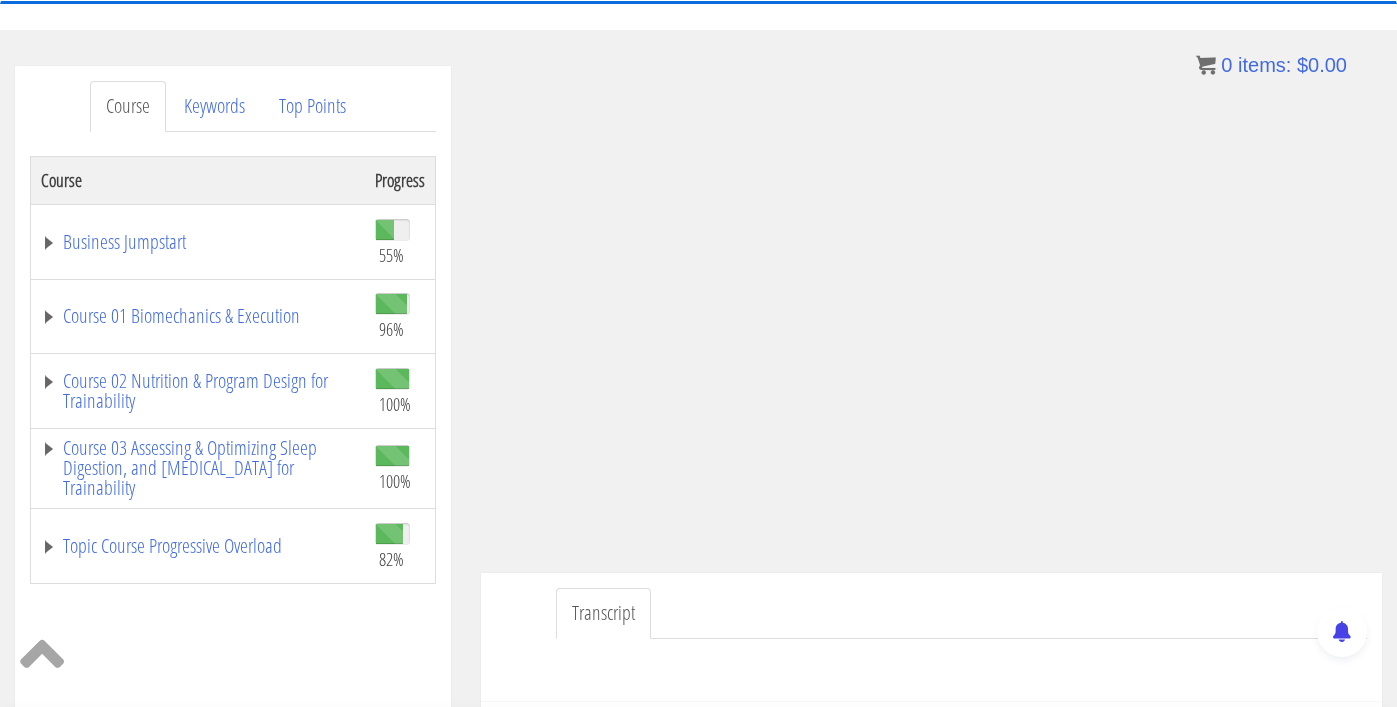 scroll, scrollTop: 195, scrollLeft: 0, axis: vertical 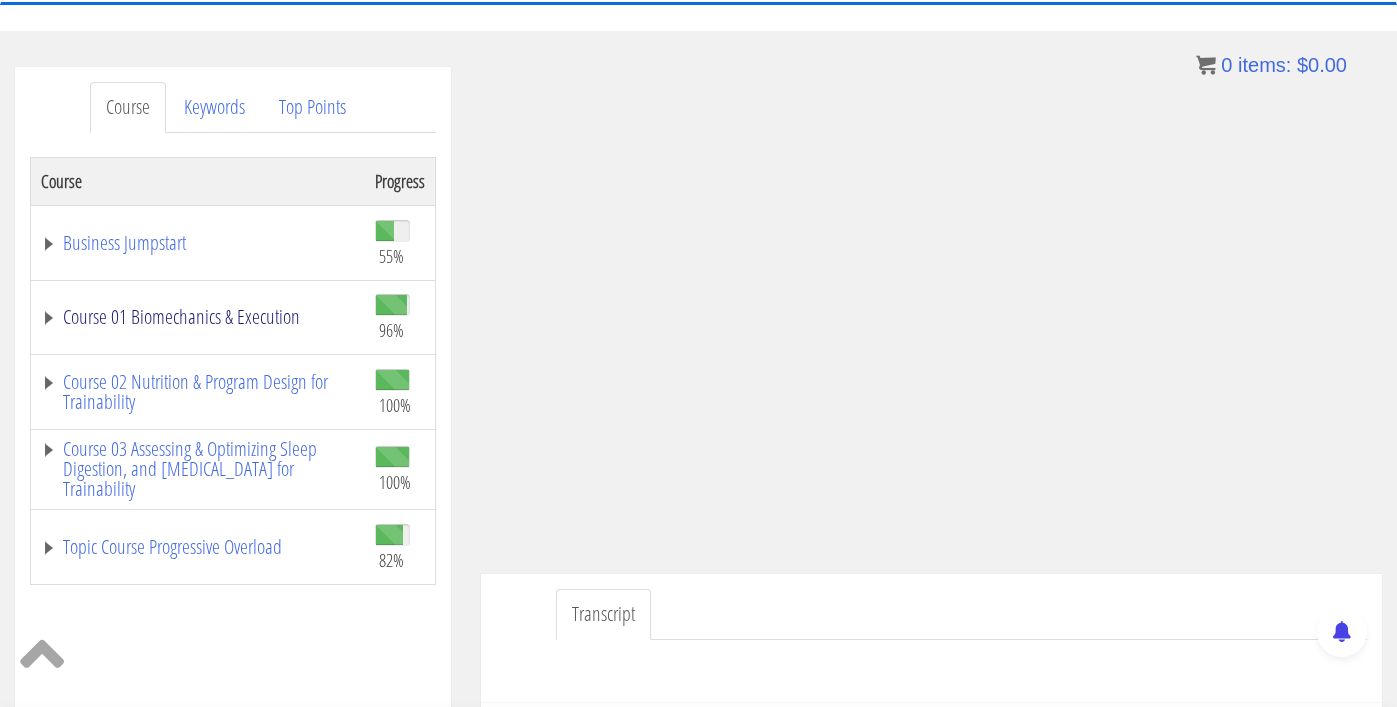 click on "Course 01 Biomechanics & Execution" at bounding box center (198, 317) 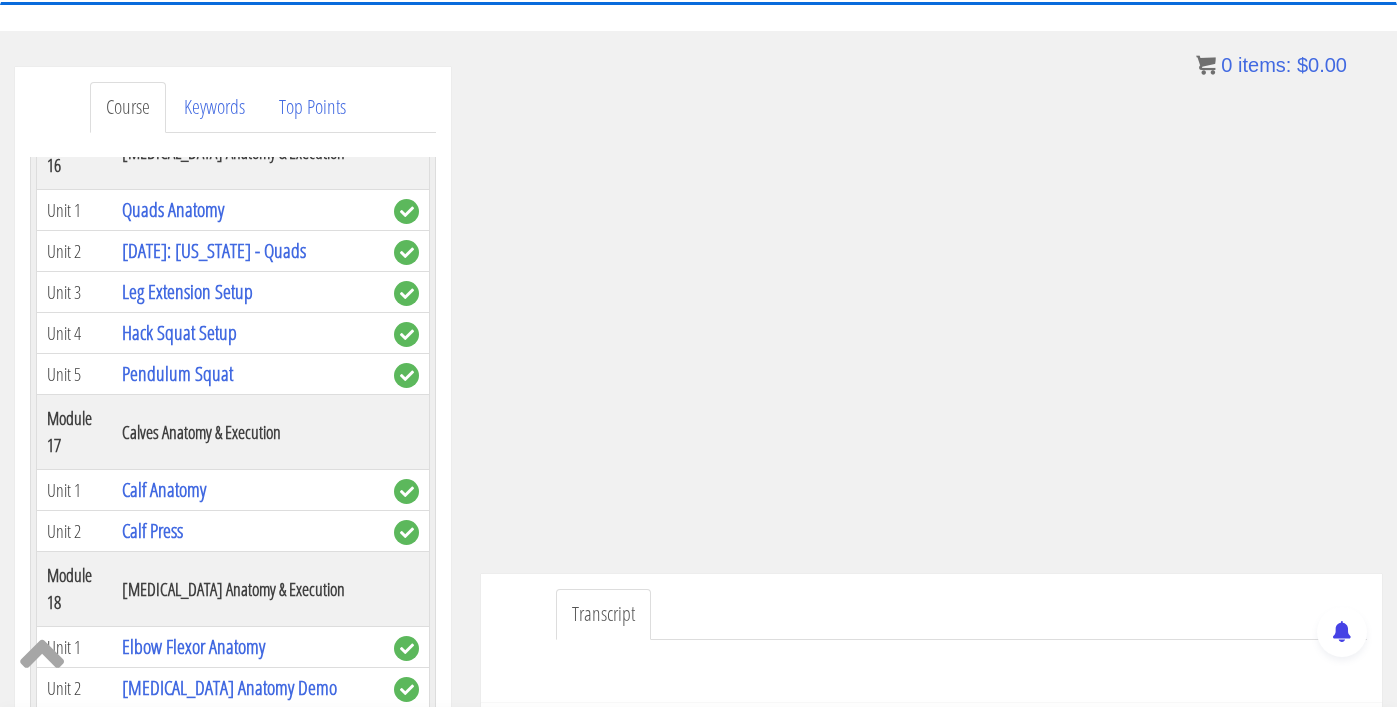 scroll, scrollTop: 6272, scrollLeft: 0, axis: vertical 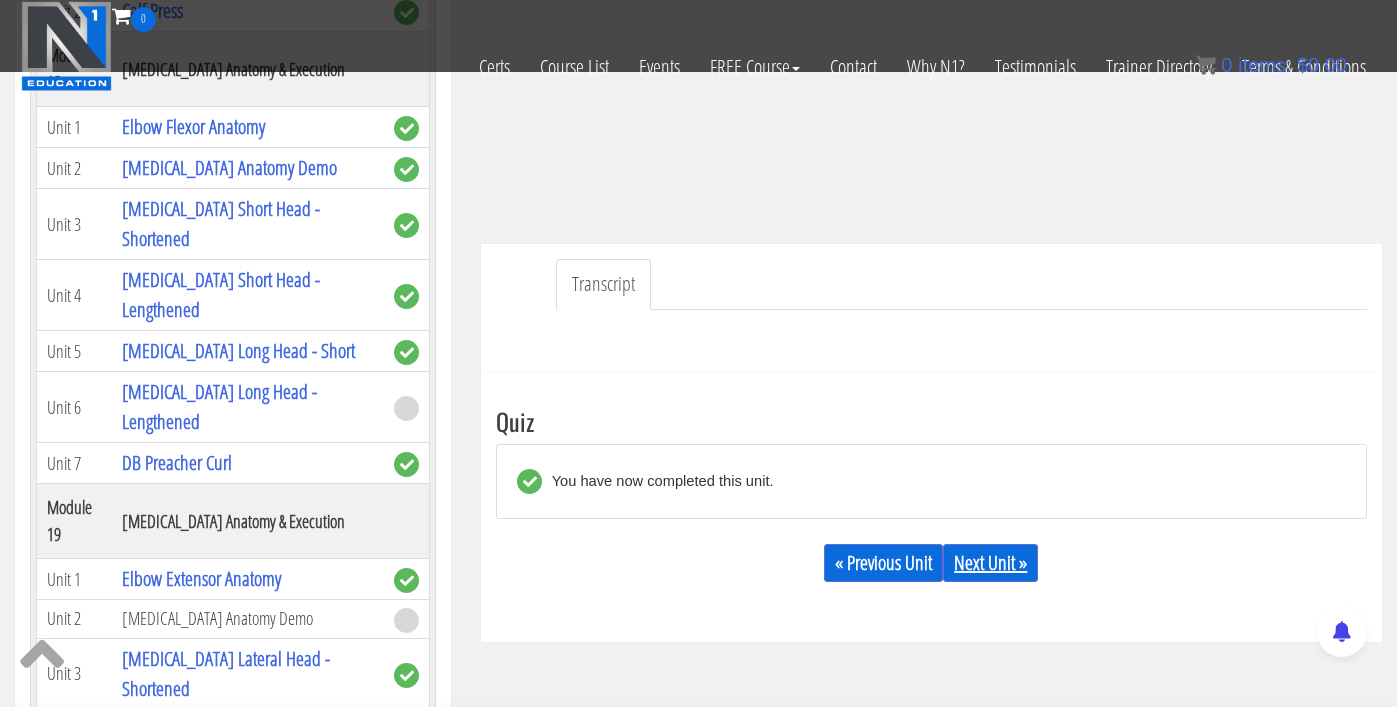 click on "Next Unit »" at bounding box center (990, 563) 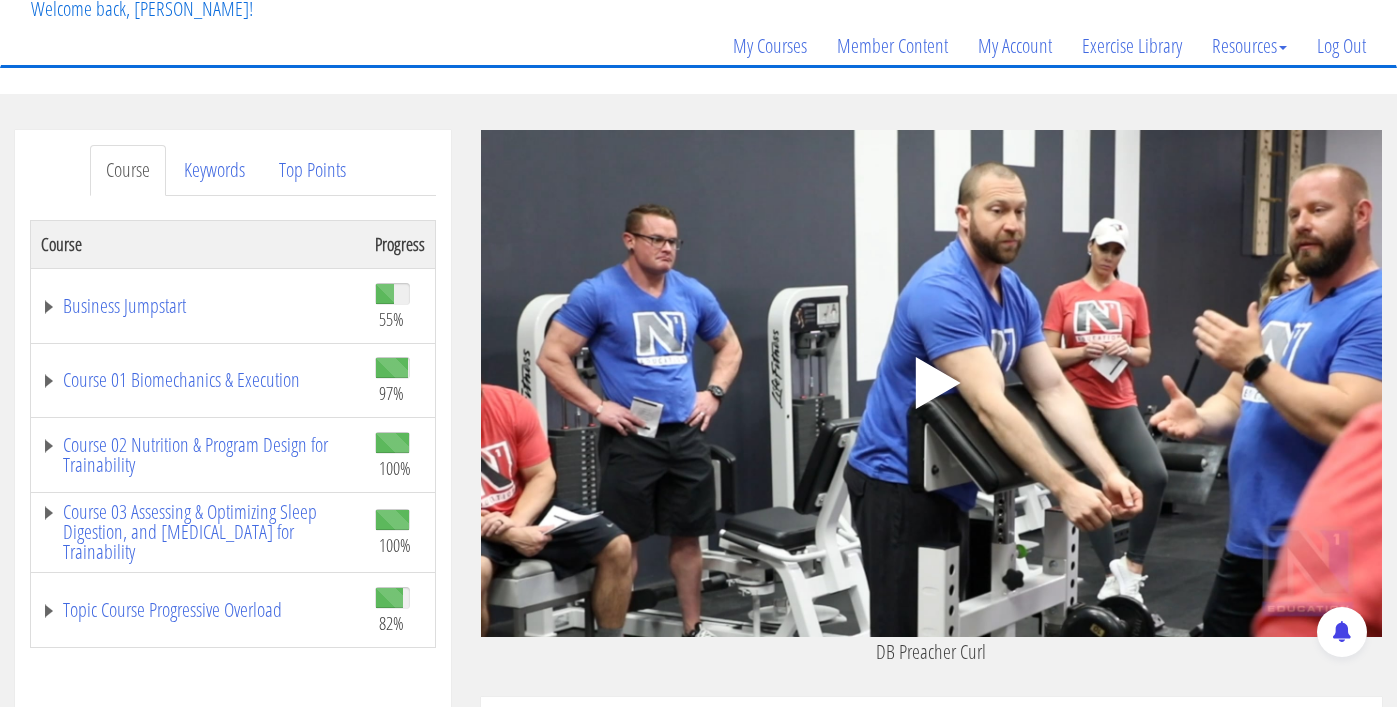 scroll, scrollTop: 215, scrollLeft: 0, axis: vertical 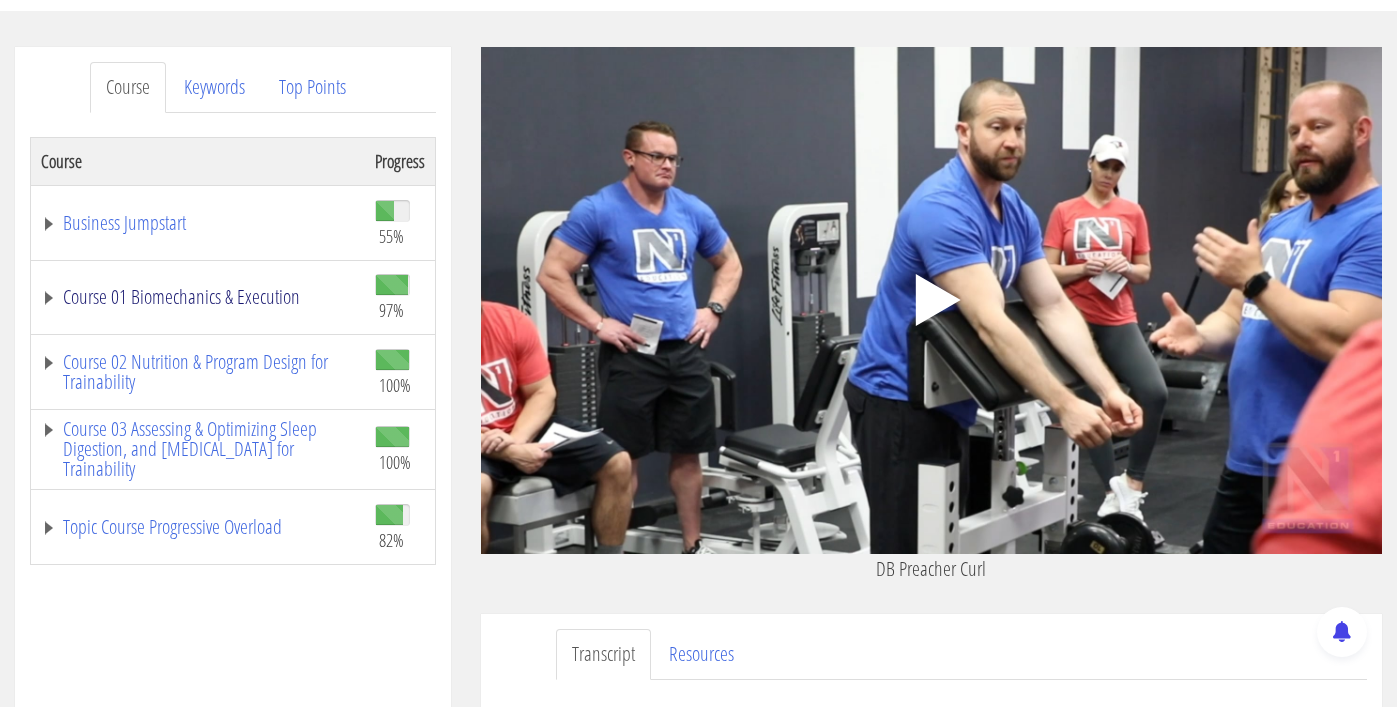 click on "Course 01 Biomechanics & Execution" at bounding box center [198, 297] 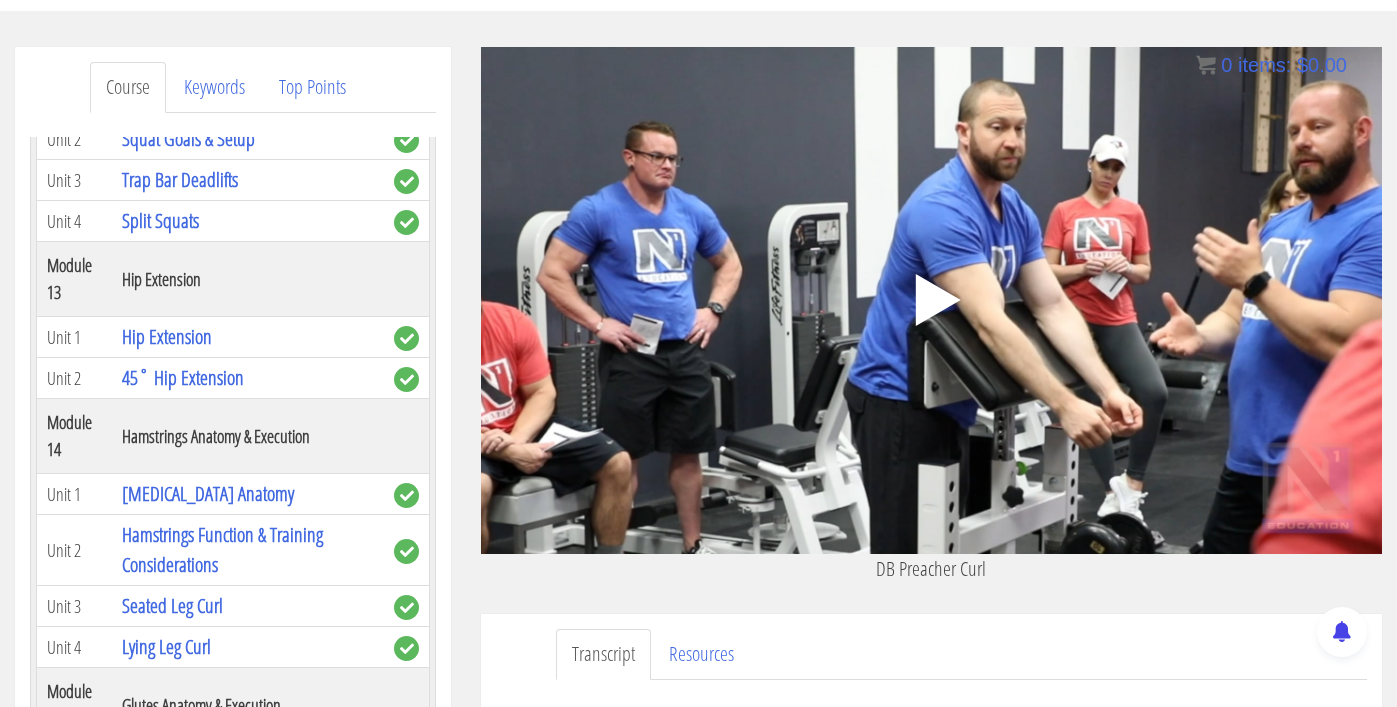 scroll, scrollTop: 6274, scrollLeft: 0, axis: vertical 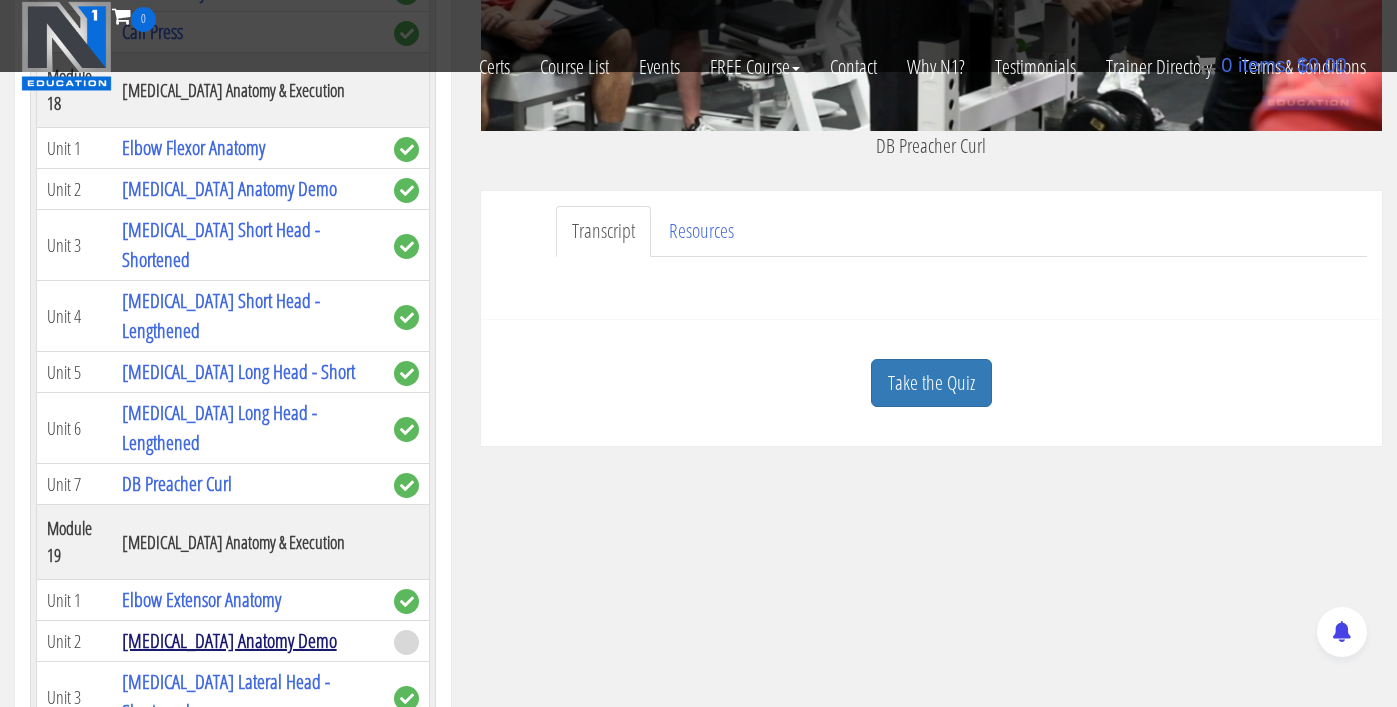 click on "[MEDICAL_DATA] Anatomy Demo" at bounding box center [229, 640] 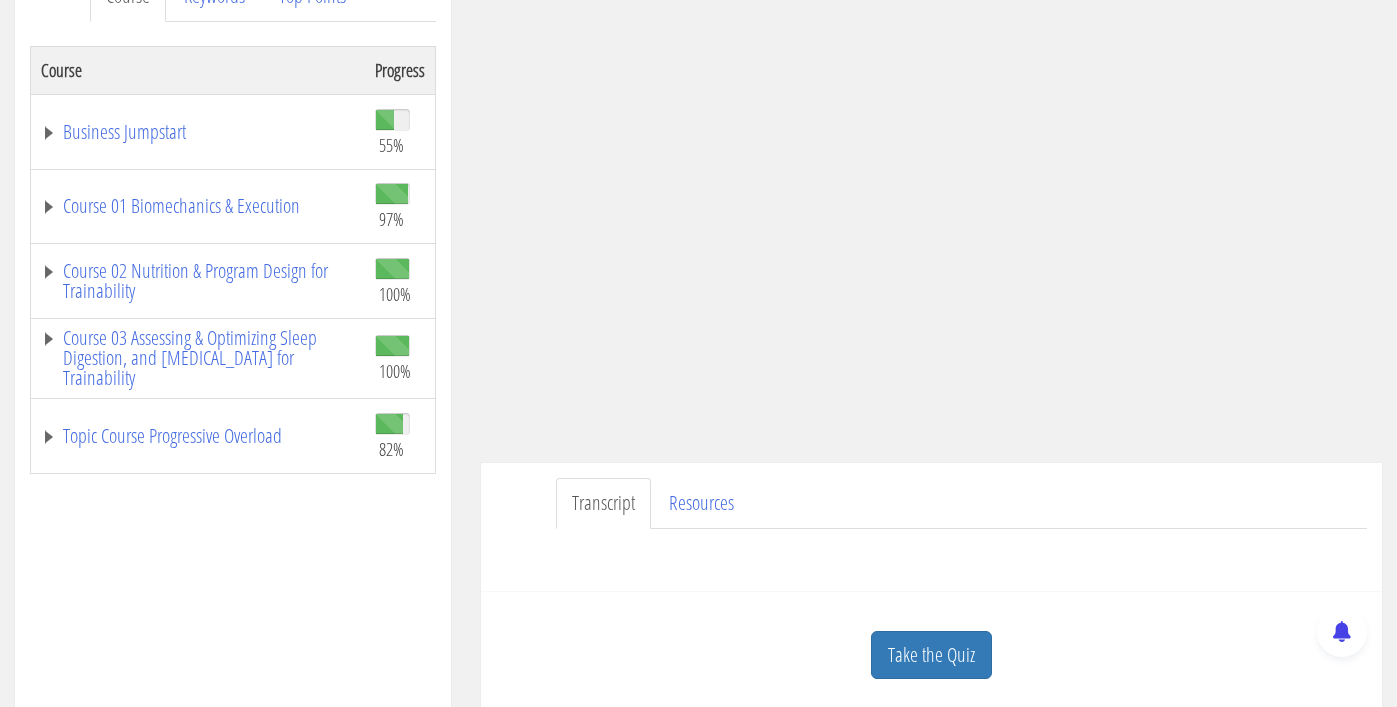 scroll, scrollTop: 307, scrollLeft: 0, axis: vertical 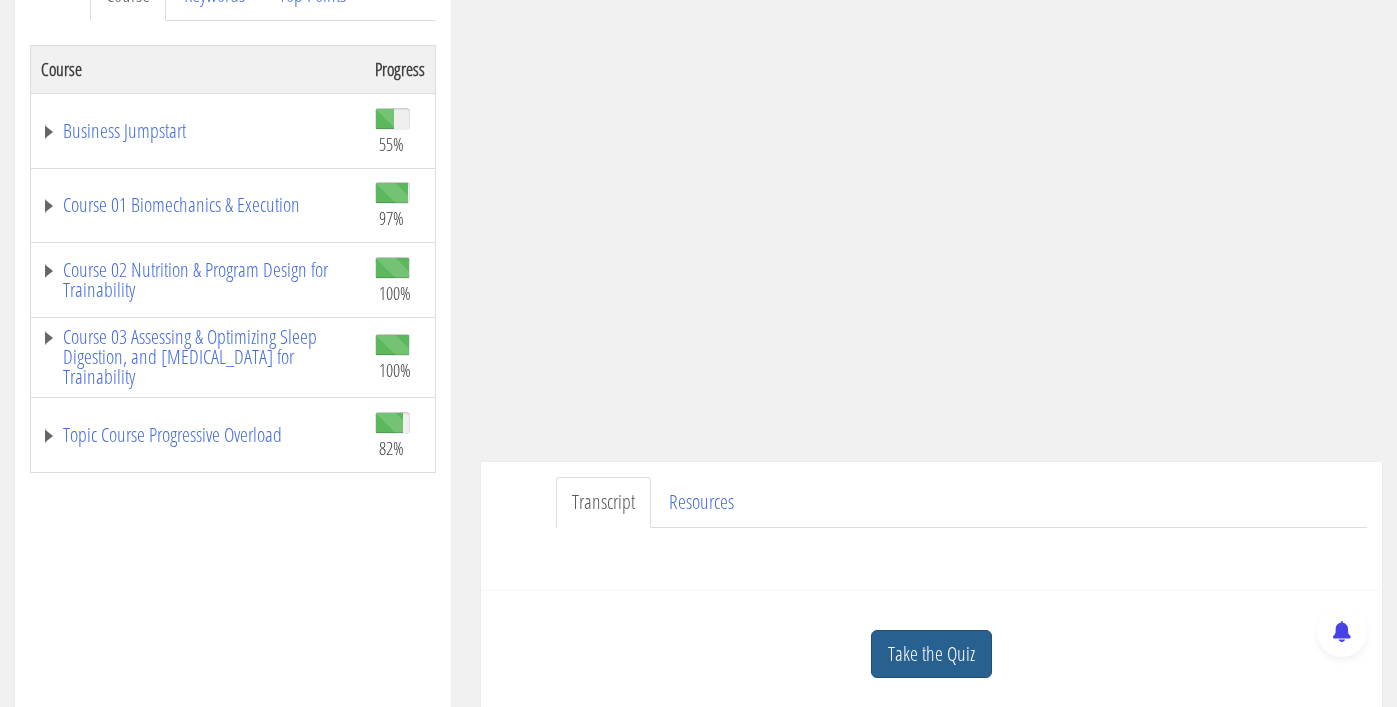 click on "Take the Quiz" at bounding box center [931, 654] 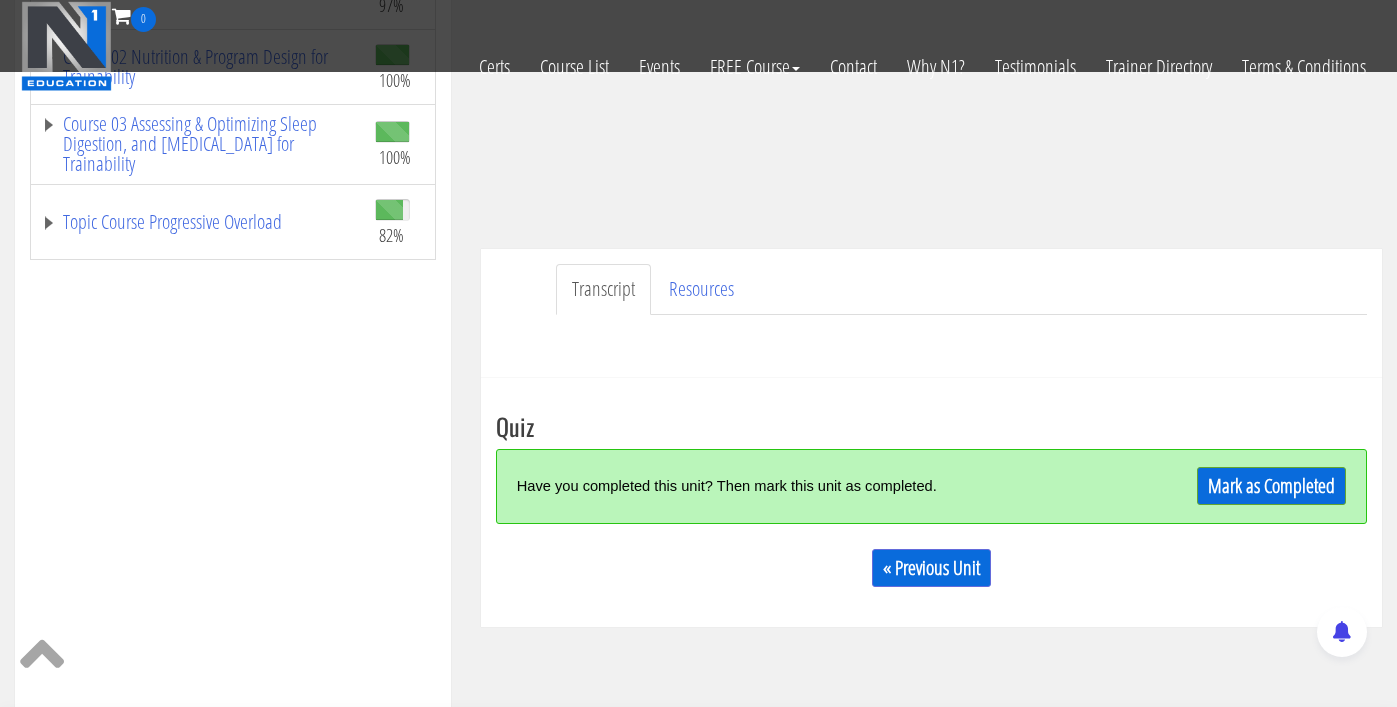 scroll, scrollTop: 396, scrollLeft: 0, axis: vertical 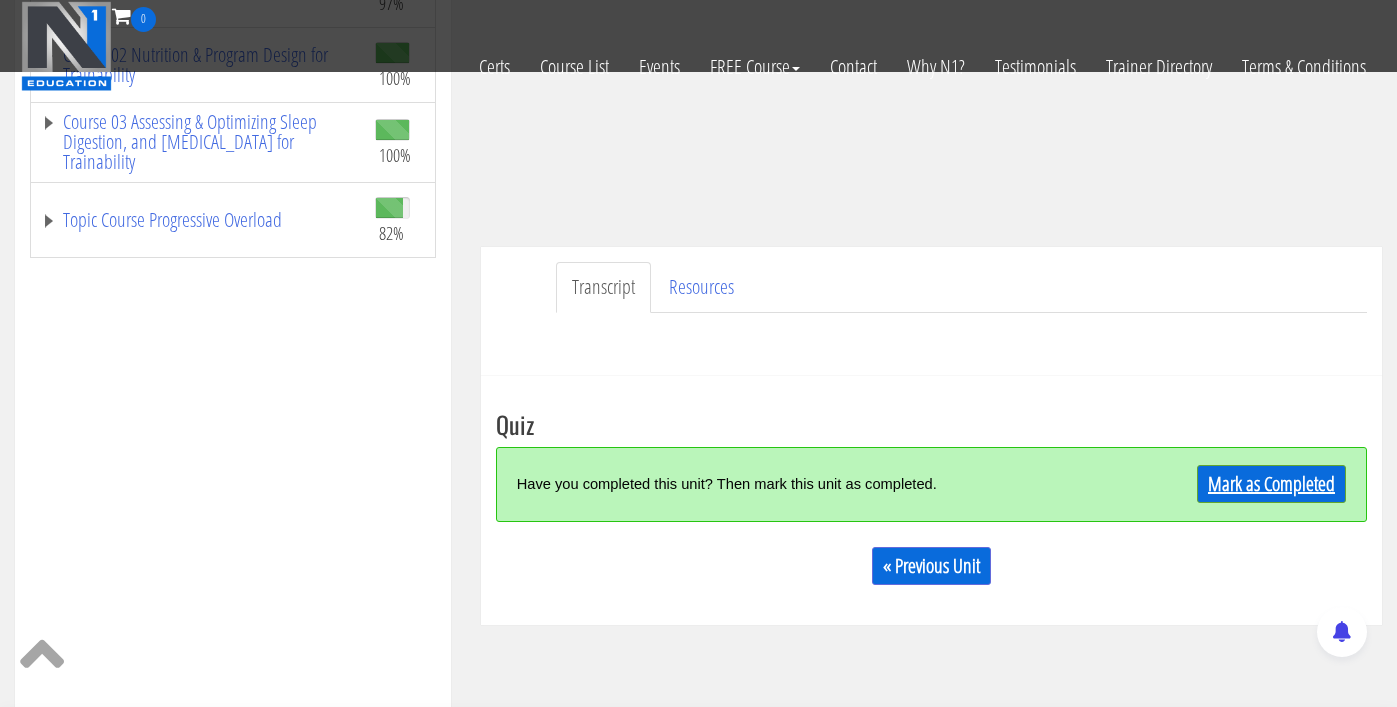 click on "Mark as Completed" at bounding box center (1271, 484) 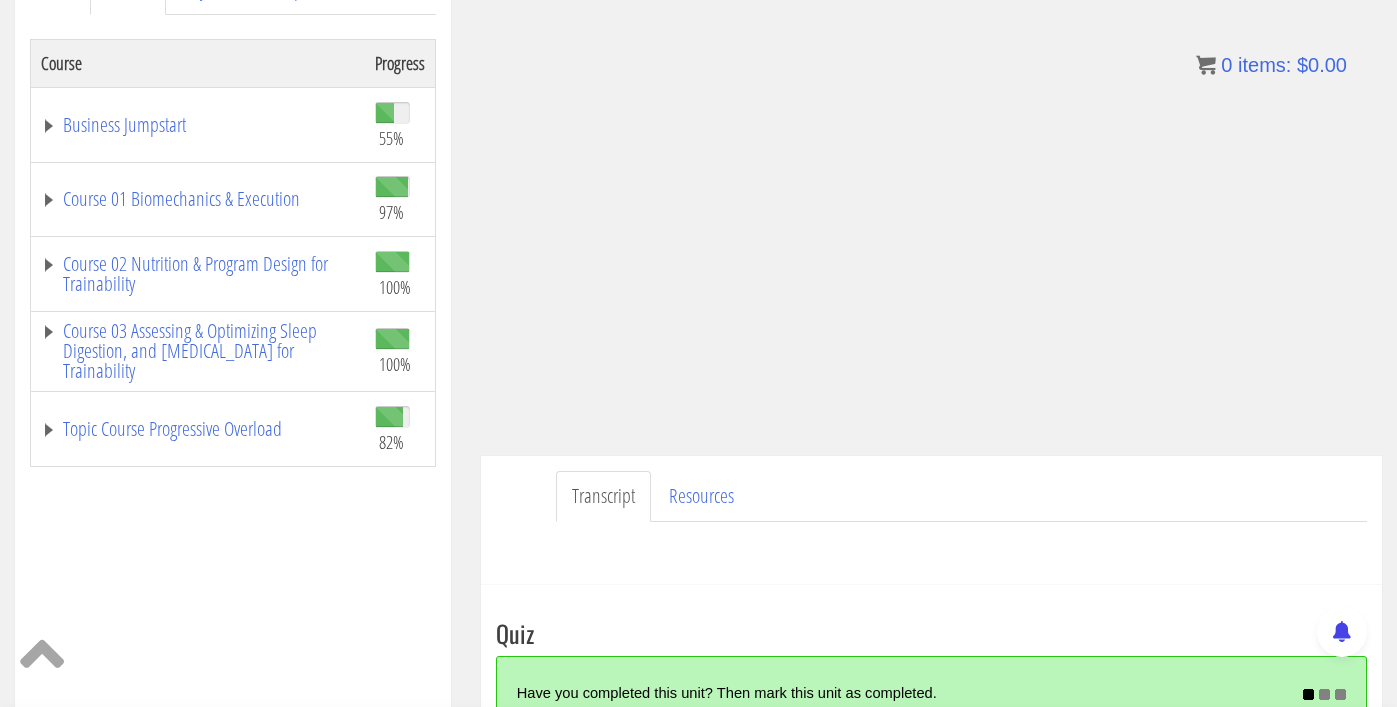 scroll, scrollTop: 306, scrollLeft: 0, axis: vertical 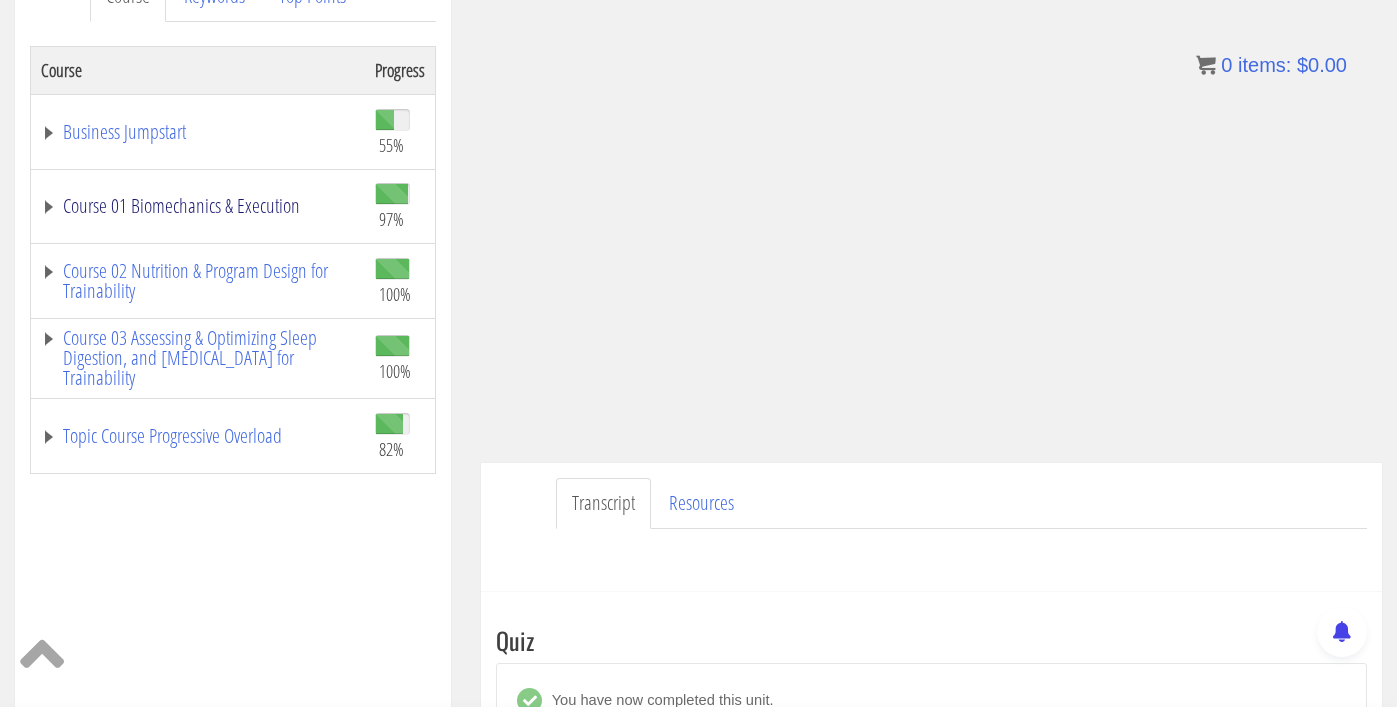 click on "Course 01 Biomechanics & Execution" at bounding box center (198, 206) 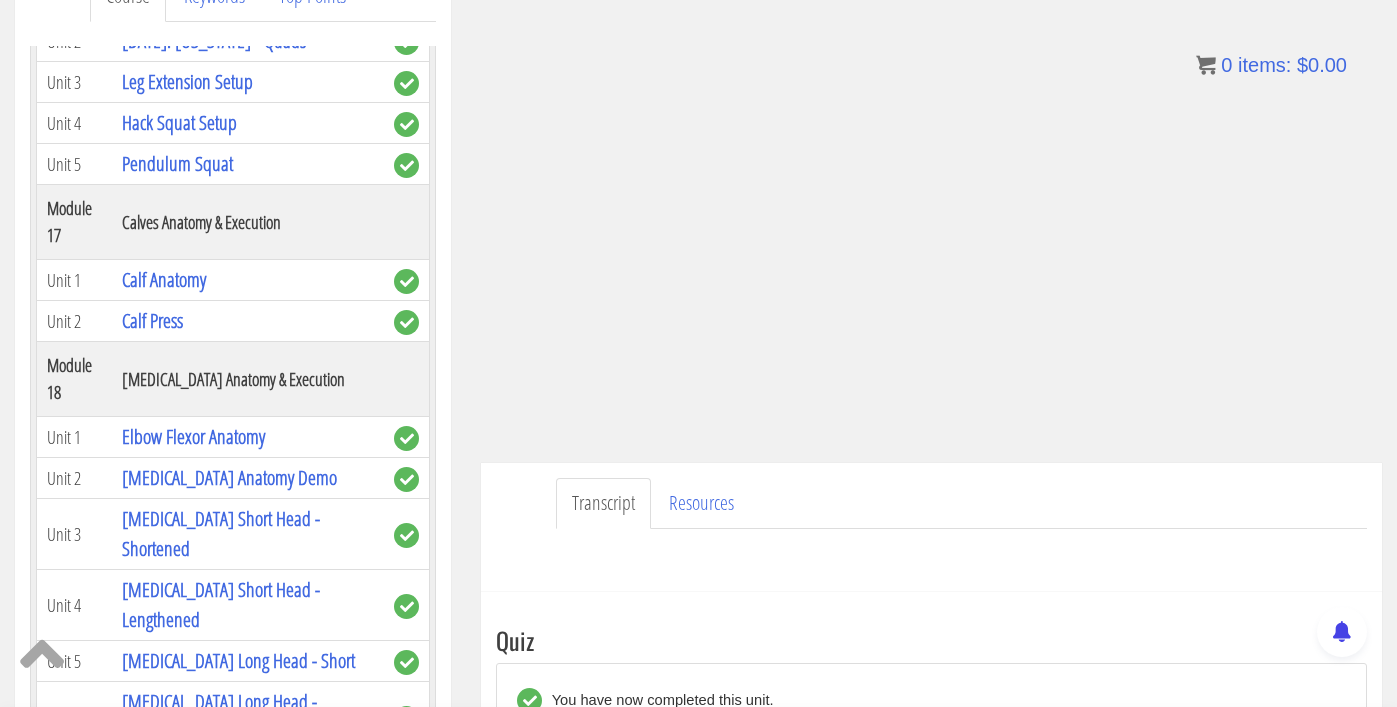 scroll, scrollTop: 6274, scrollLeft: 0, axis: vertical 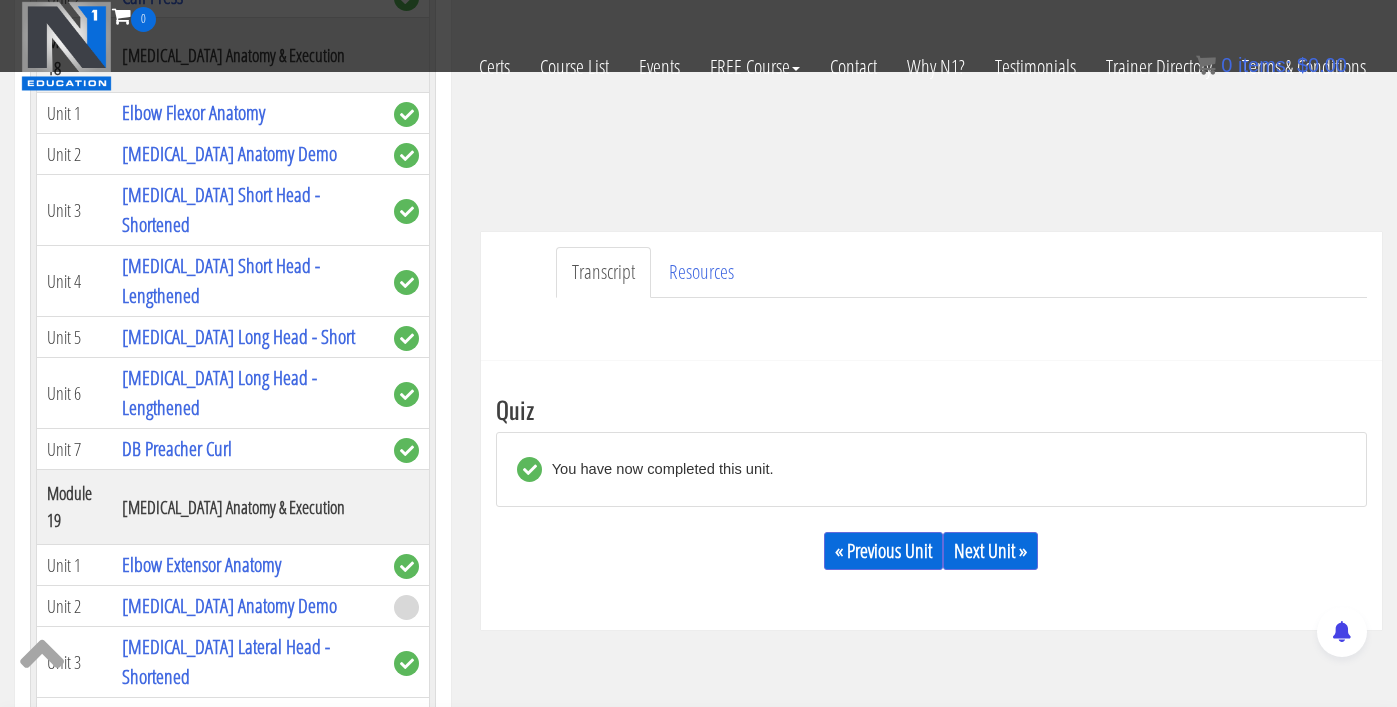 click on "[MEDICAL_DATA] Lateral Head - Lengthened" at bounding box center (226, 732) 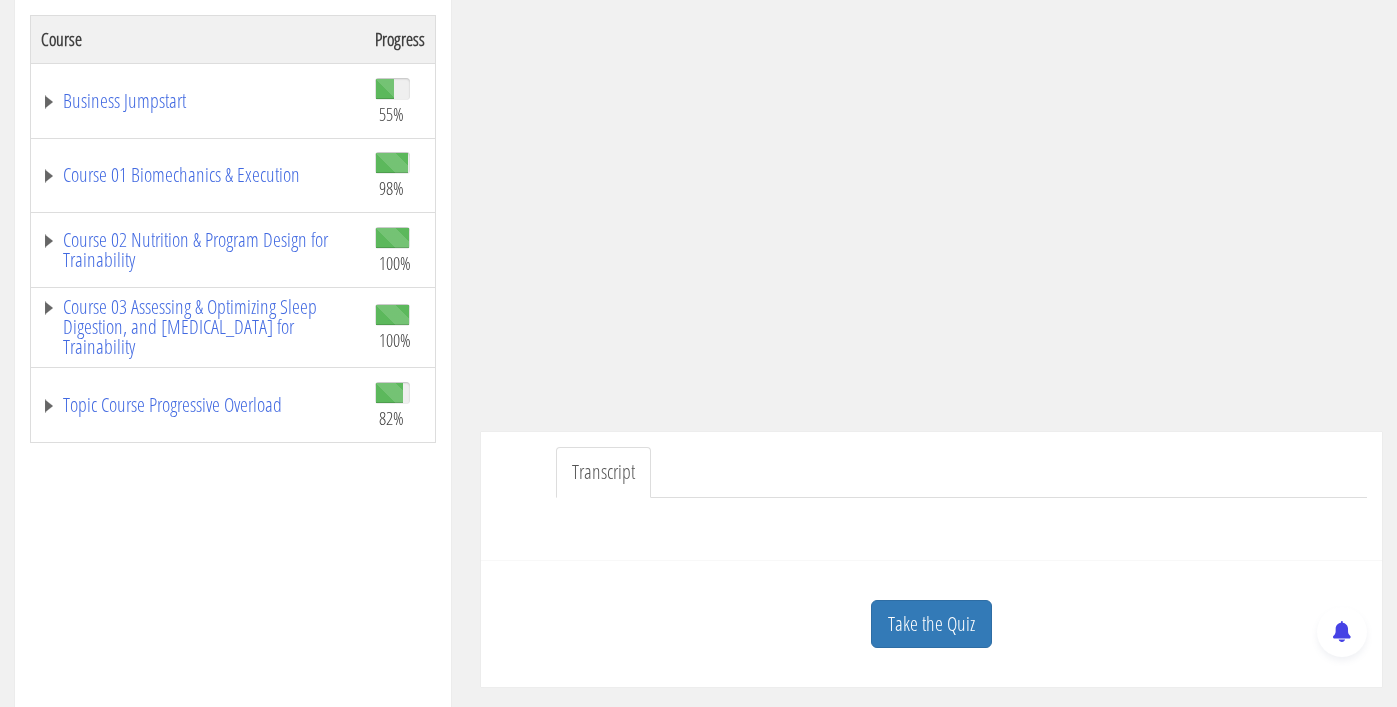 scroll, scrollTop: 342, scrollLeft: 0, axis: vertical 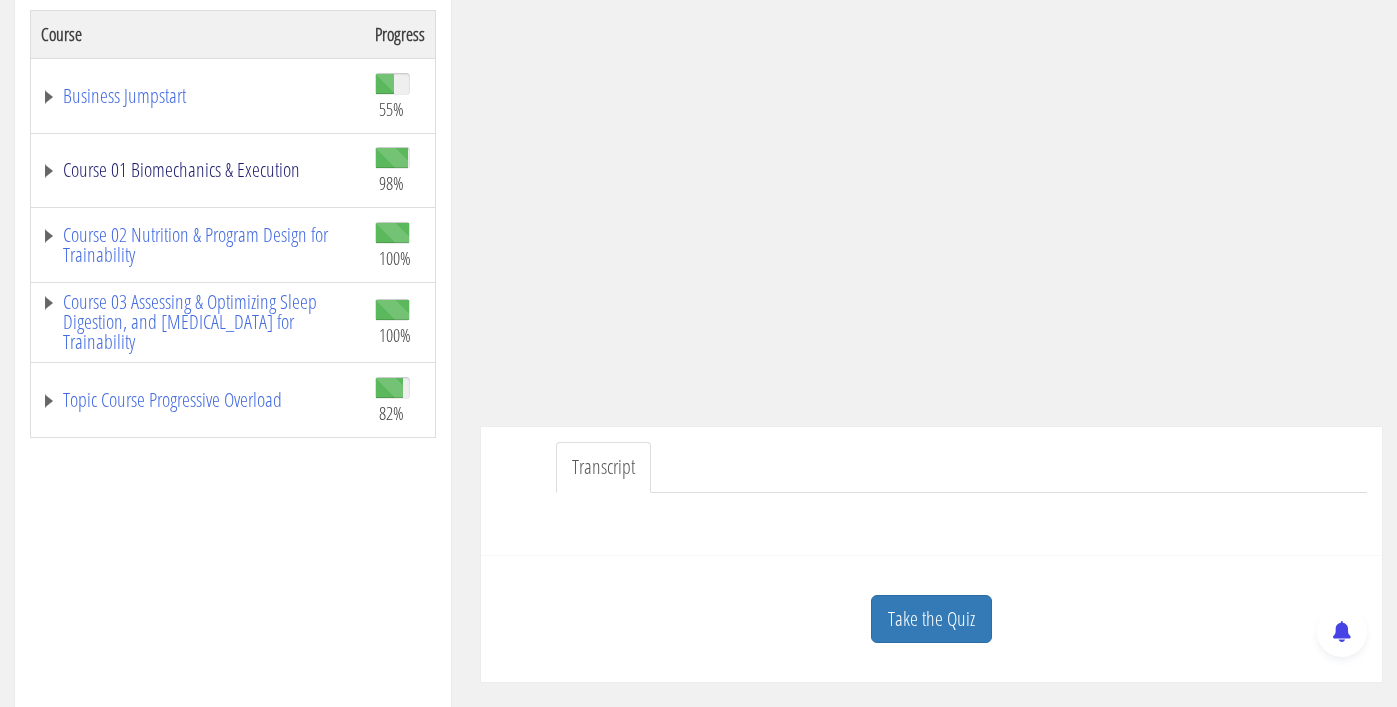 click on "Course 01 Biomechanics & Execution" at bounding box center (198, 170) 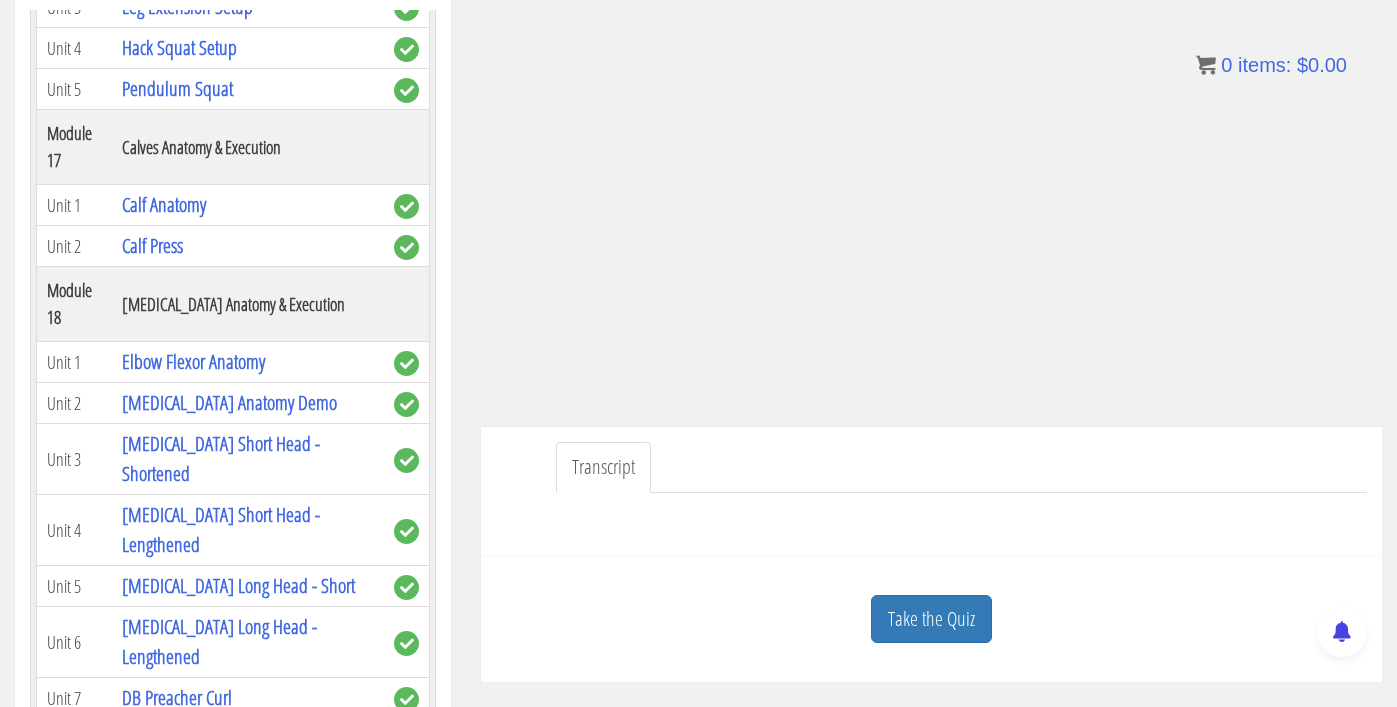 scroll, scrollTop: 6276, scrollLeft: 0, axis: vertical 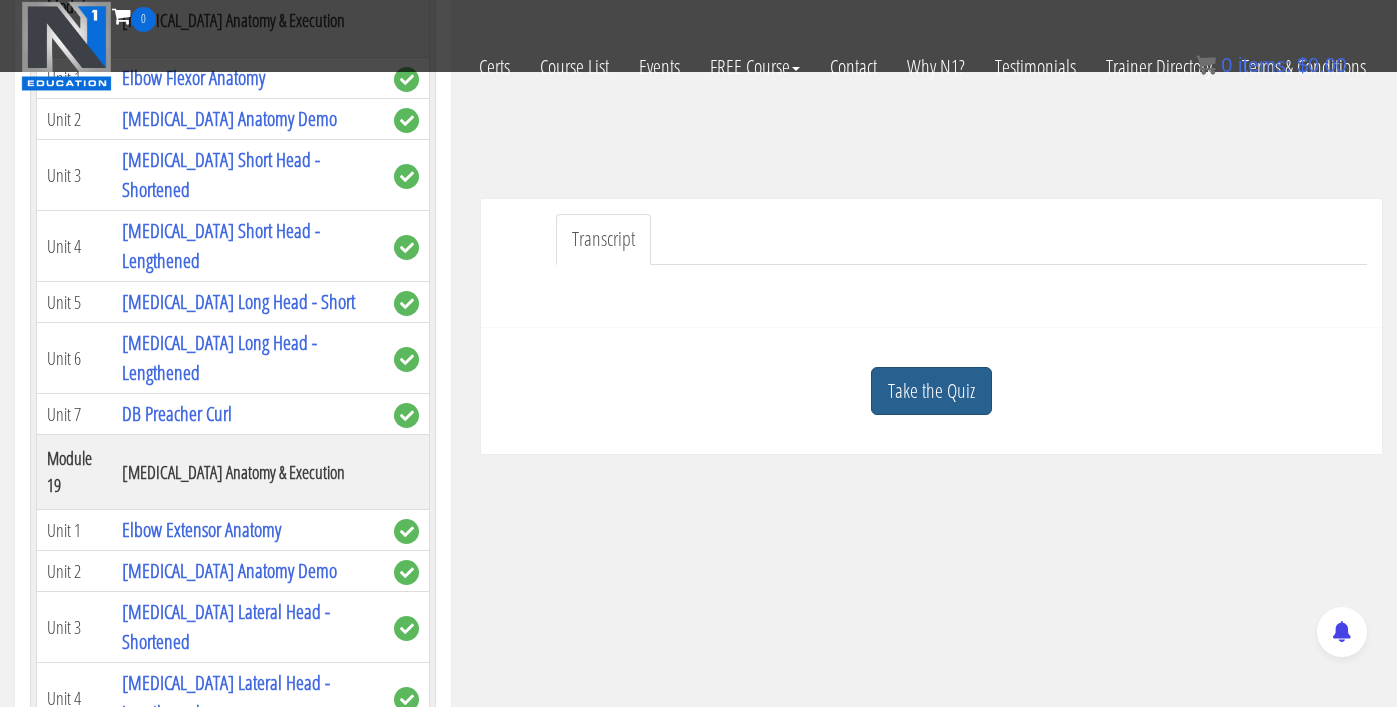 click on "Take the Quiz" at bounding box center [931, 391] 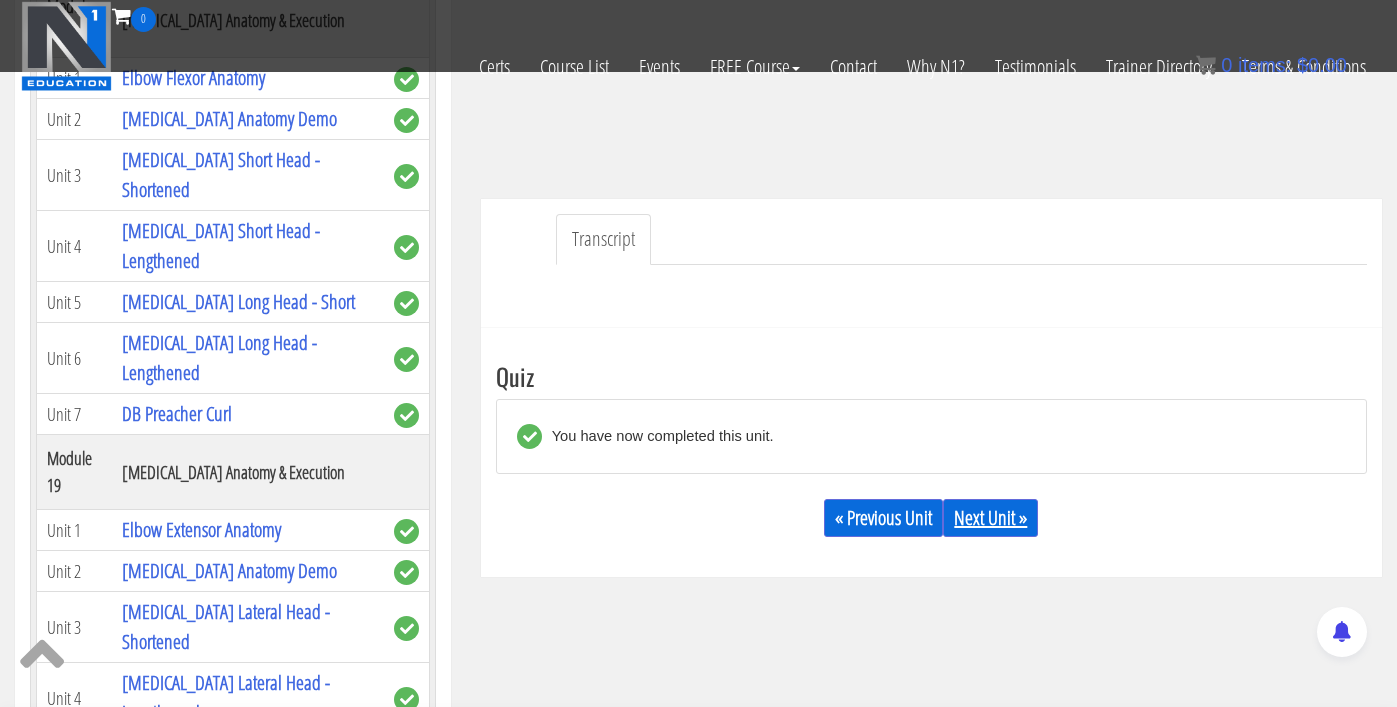 click on "Next Unit »" at bounding box center [990, 518] 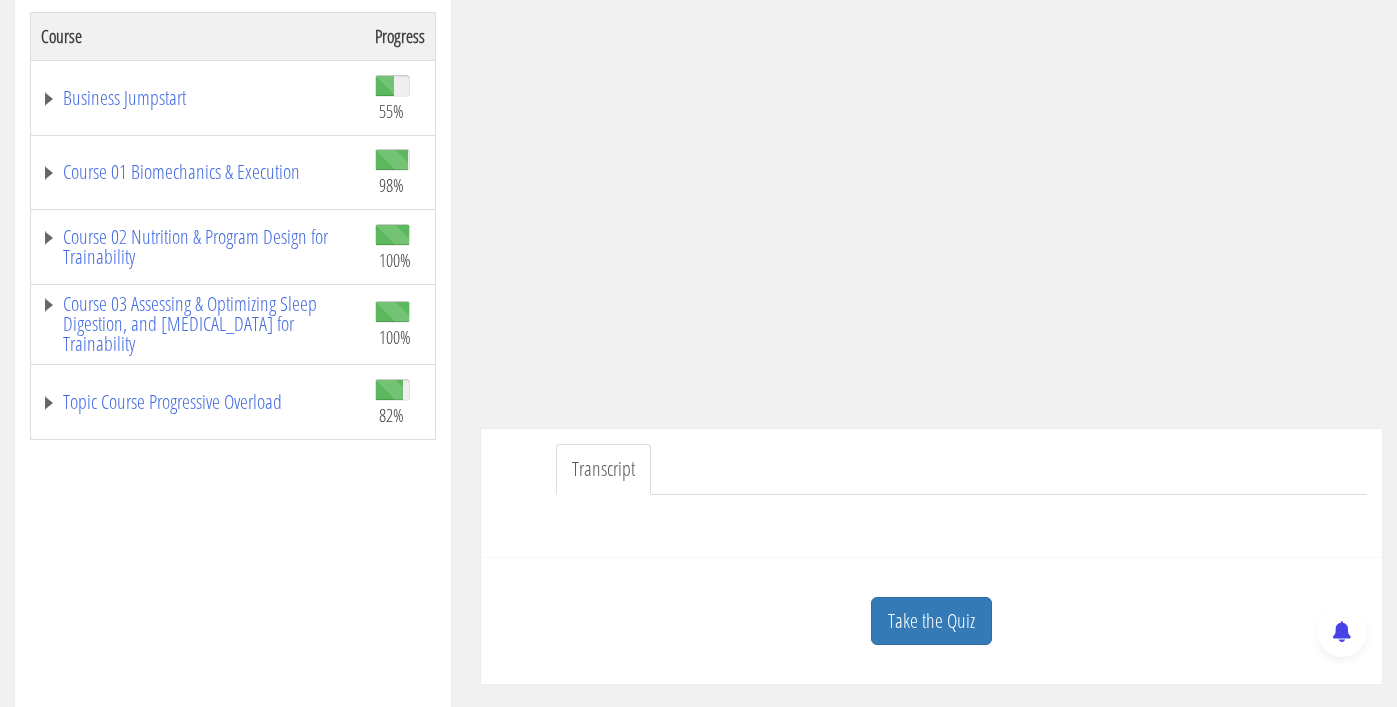 scroll, scrollTop: 354, scrollLeft: 0, axis: vertical 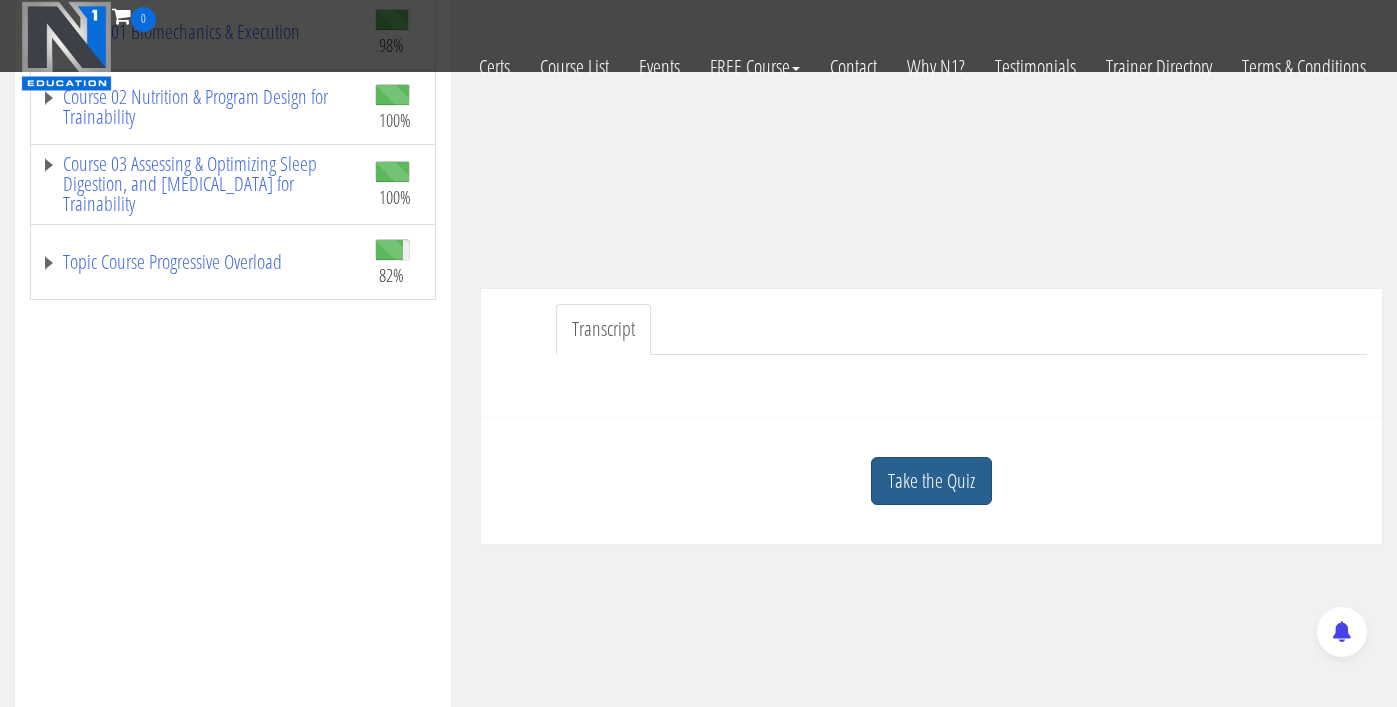 click on "Take the Quiz" at bounding box center (931, 481) 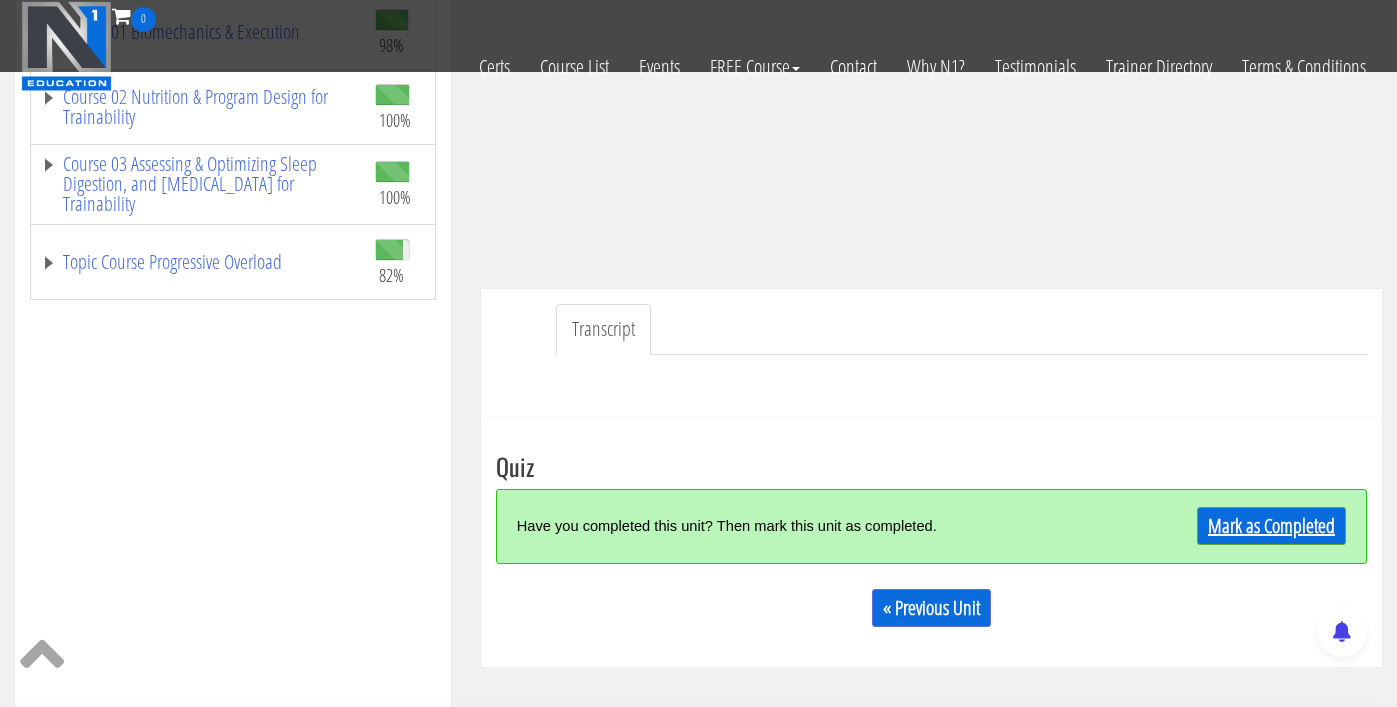 click on "Mark as Completed" at bounding box center (1271, 526) 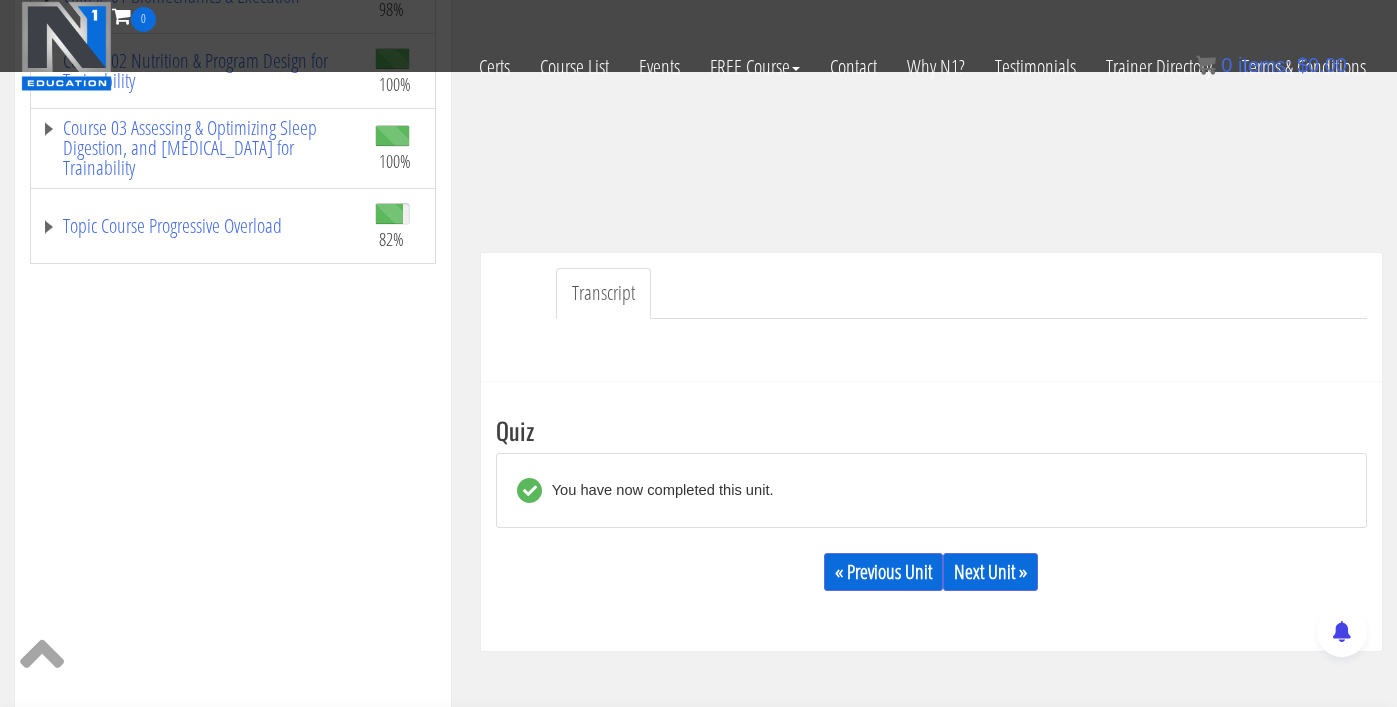 scroll, scrollTop: 394, scrollLeft: 0, axis: vertical 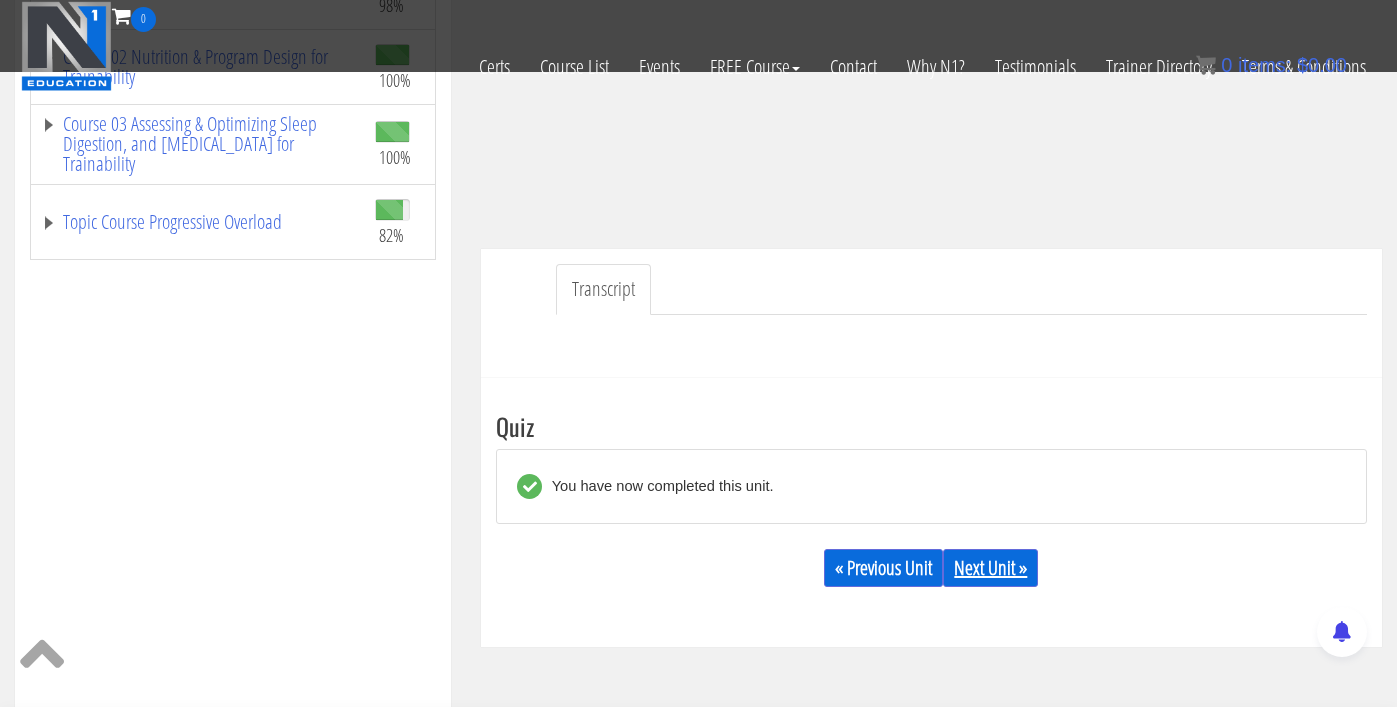 click on "Next Unit »" at bounding box center (990, 568) 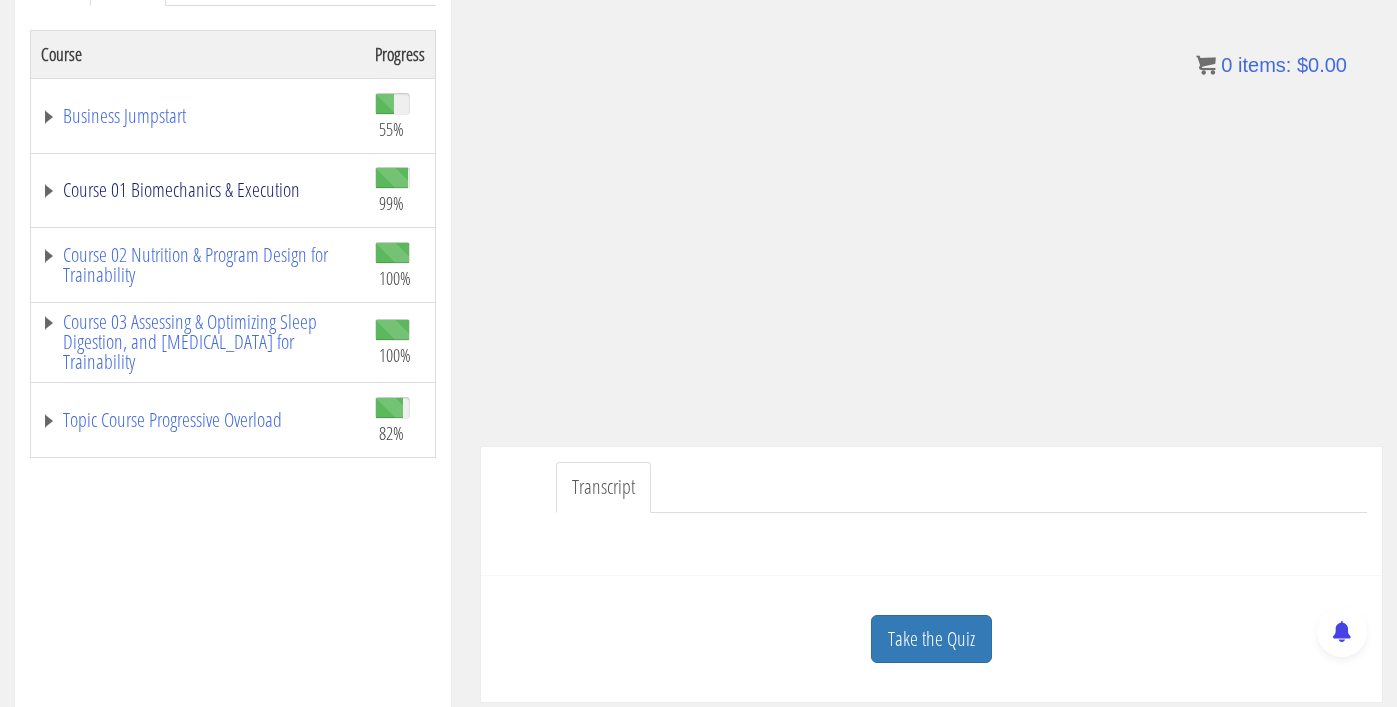 scroll, scrollTop: 317, scrollLeft: 0, axis: vertical 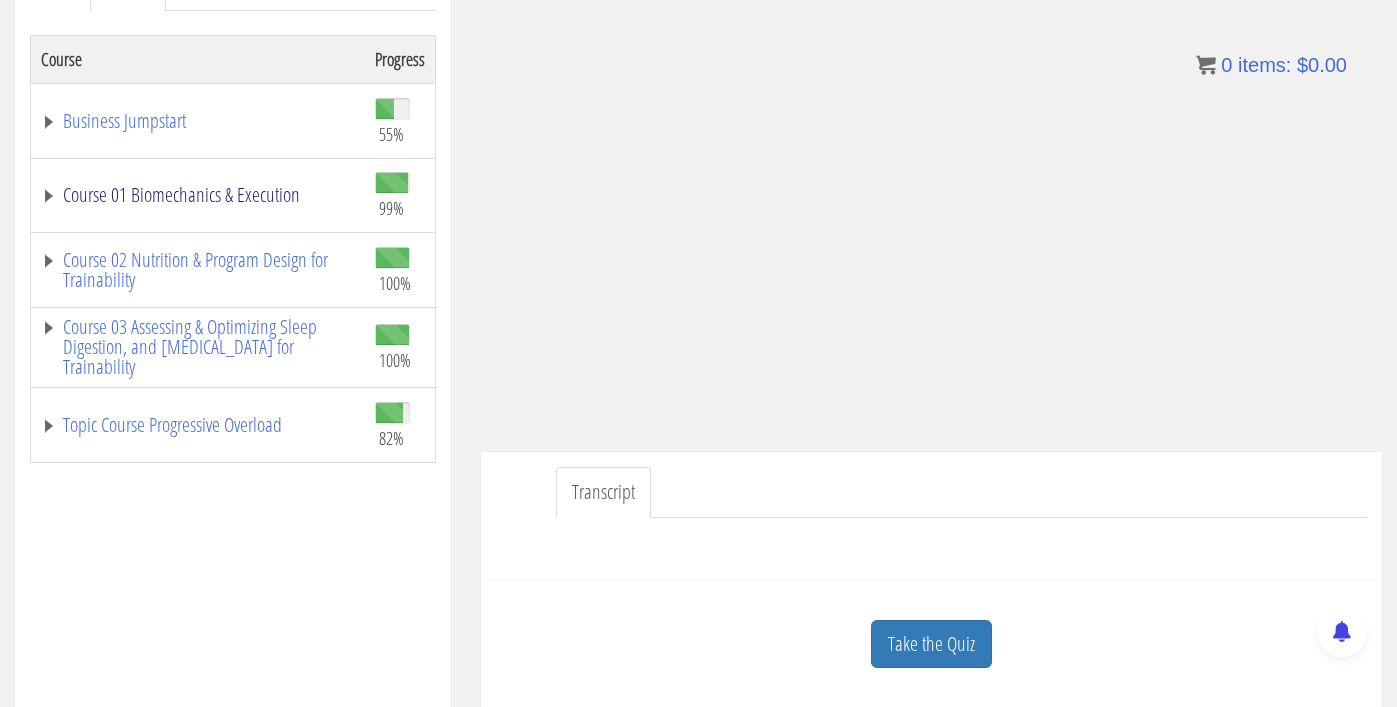click on "Course 01 Biomechanics & Execution" at bounding box center (198, 195) 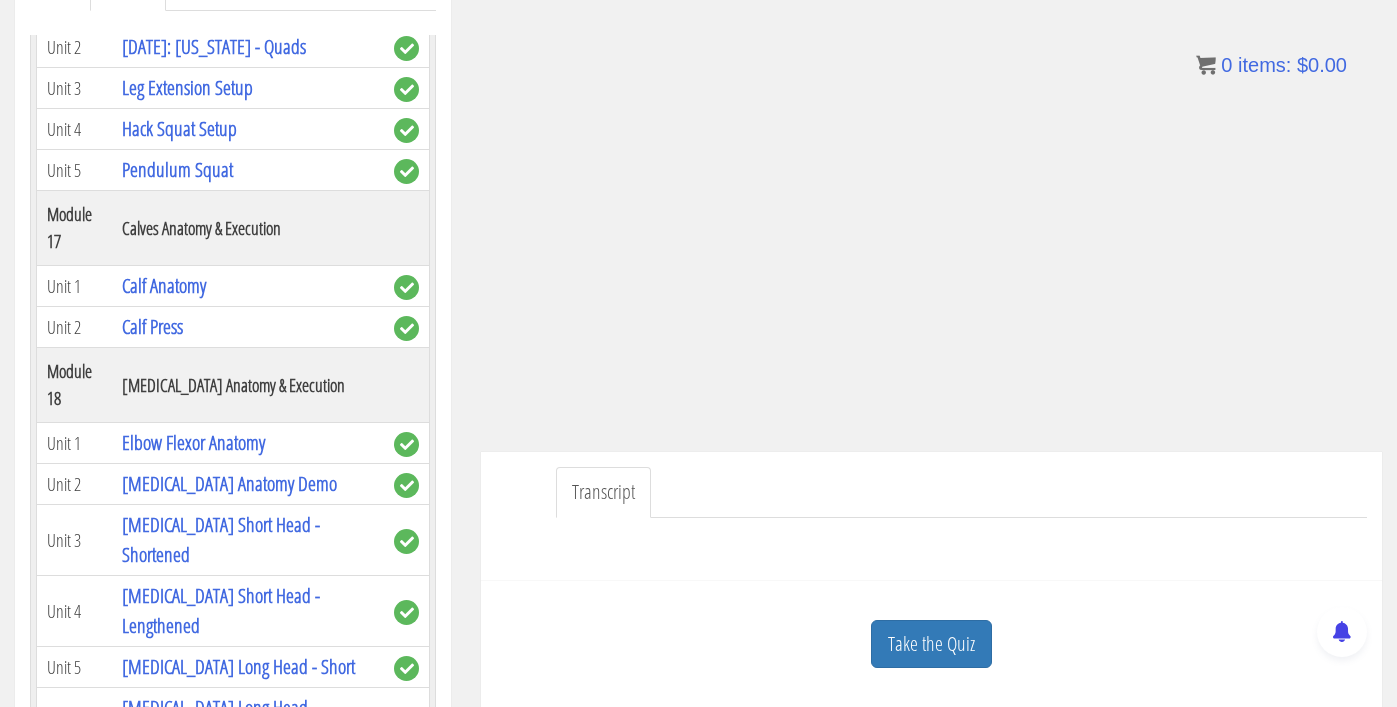 scroll, scrollTop: 6279, scrollLeft: 0, axis: vertical 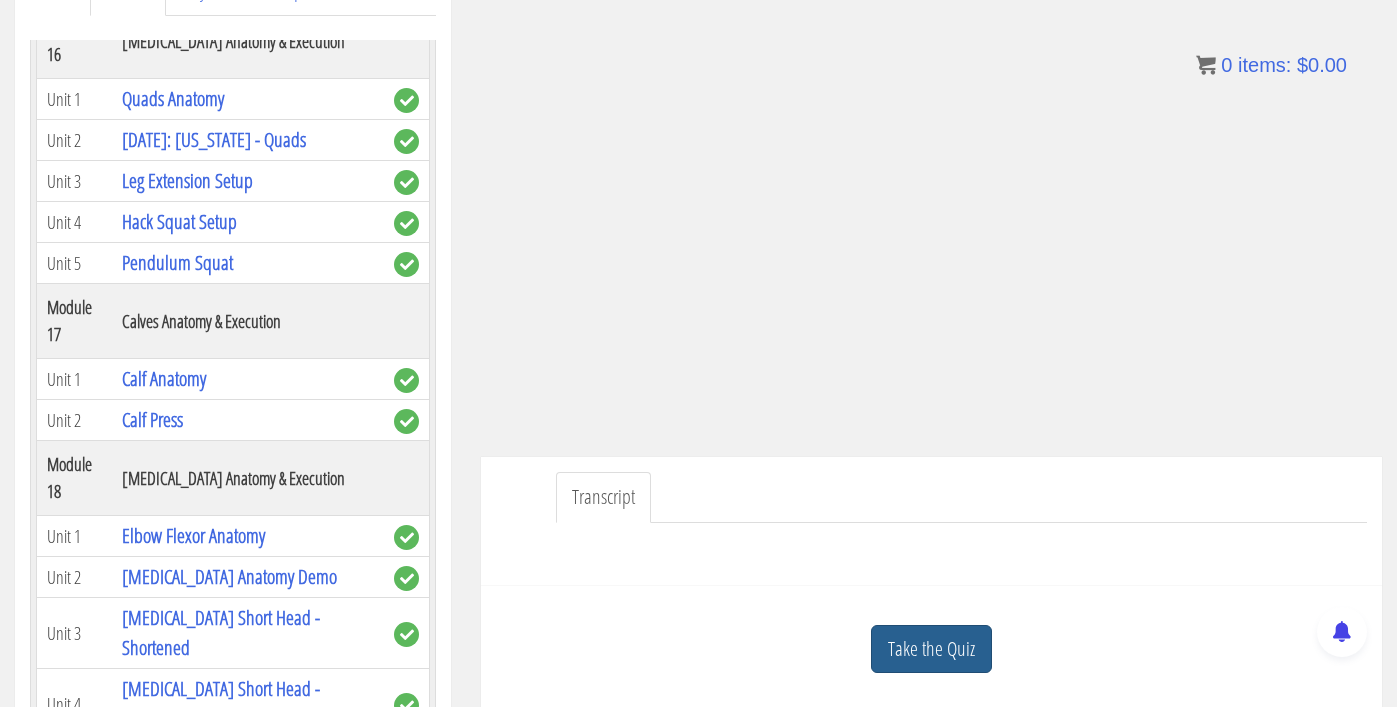 click on "Take the Quiz" at bounding box center [931, 649] 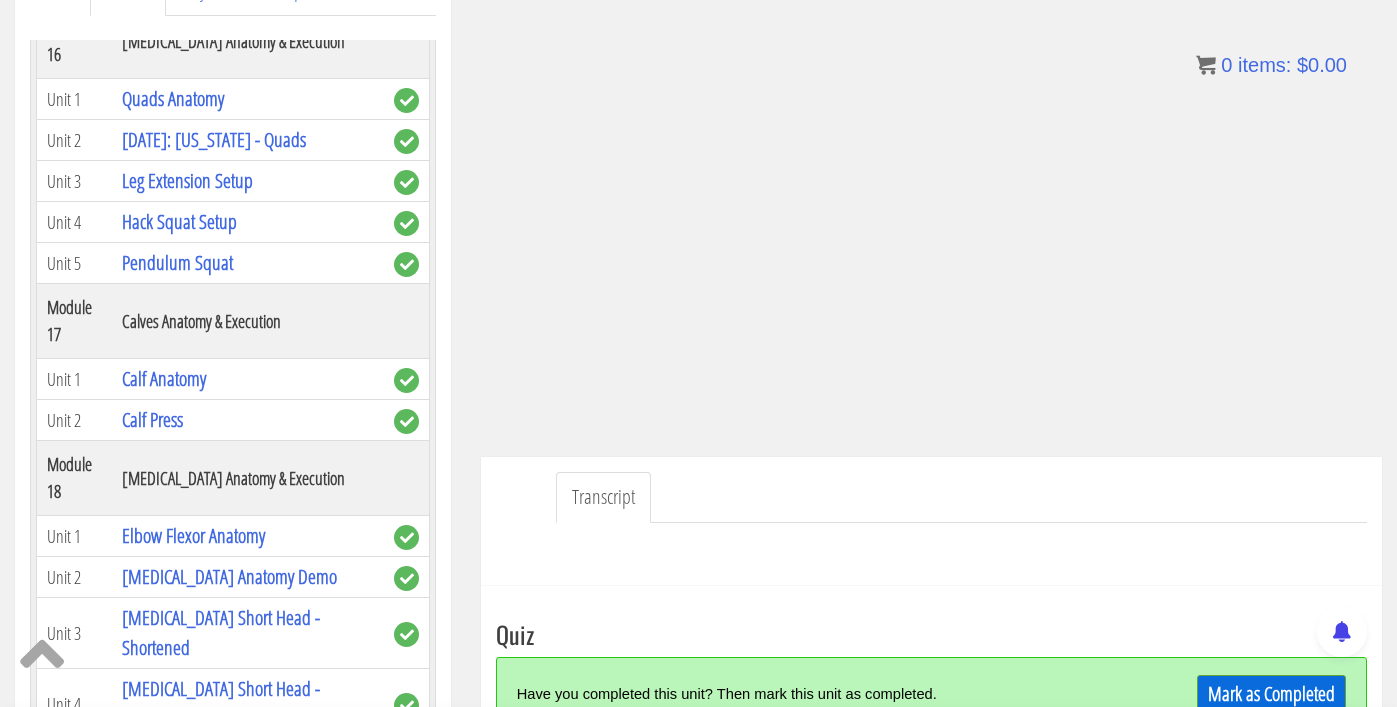 scroll, scrollTop: 375, scrollLeft: 0, axis: vertical 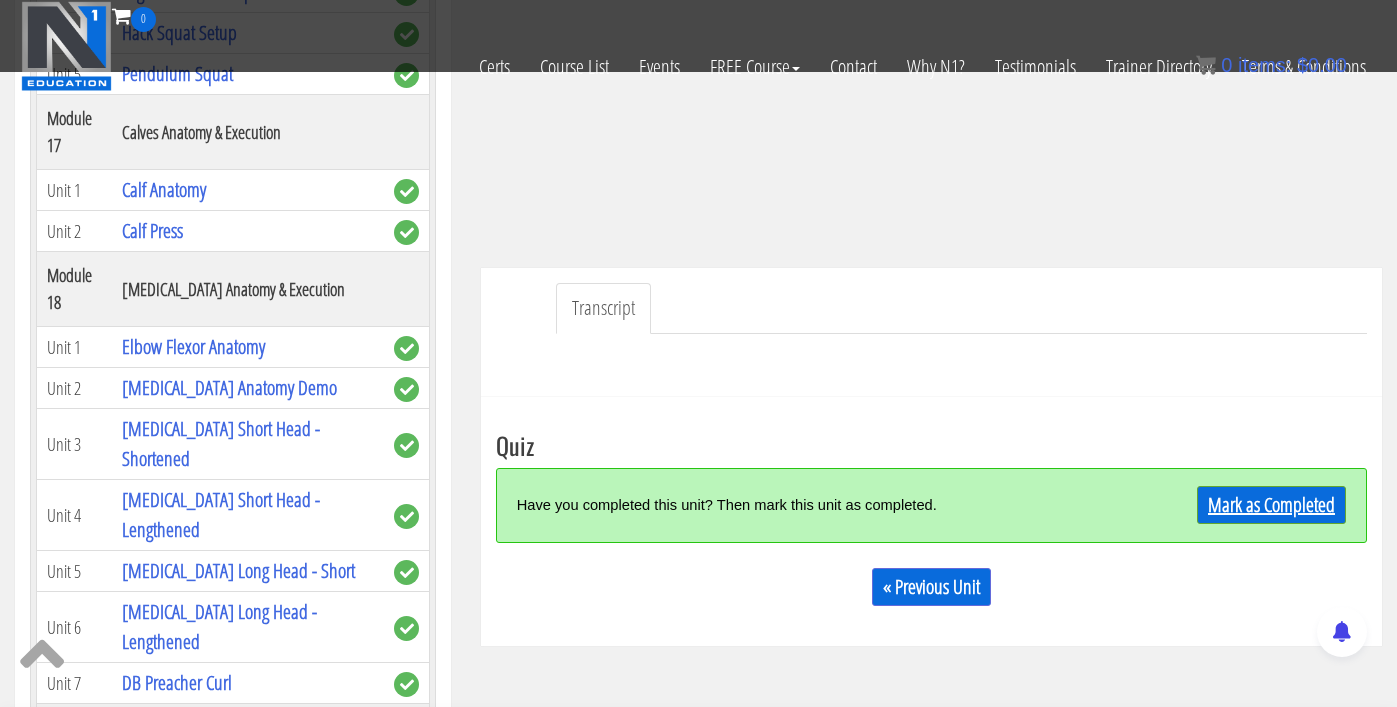 click on "Mark as Completed" at bounding box center (1271, 505) 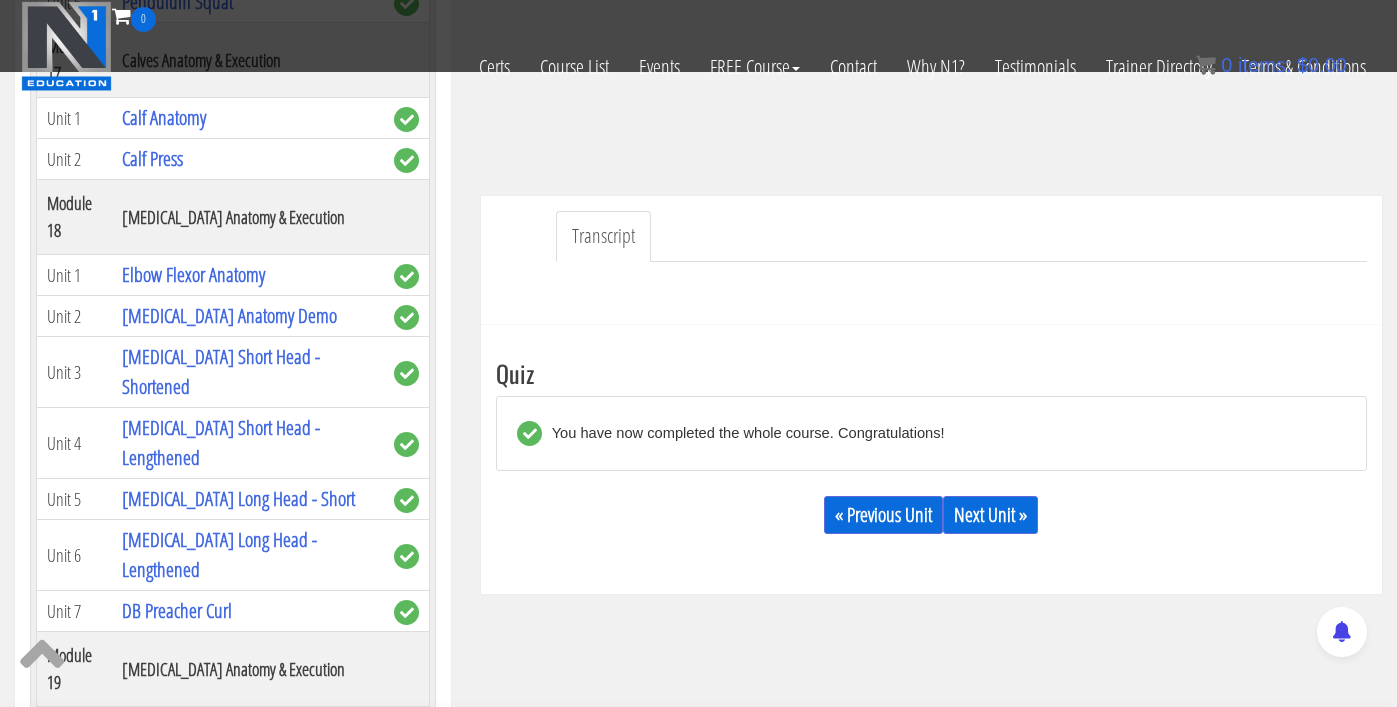 scroll, scrollTop: 446, scrollLeft: 0, axis: vertical 